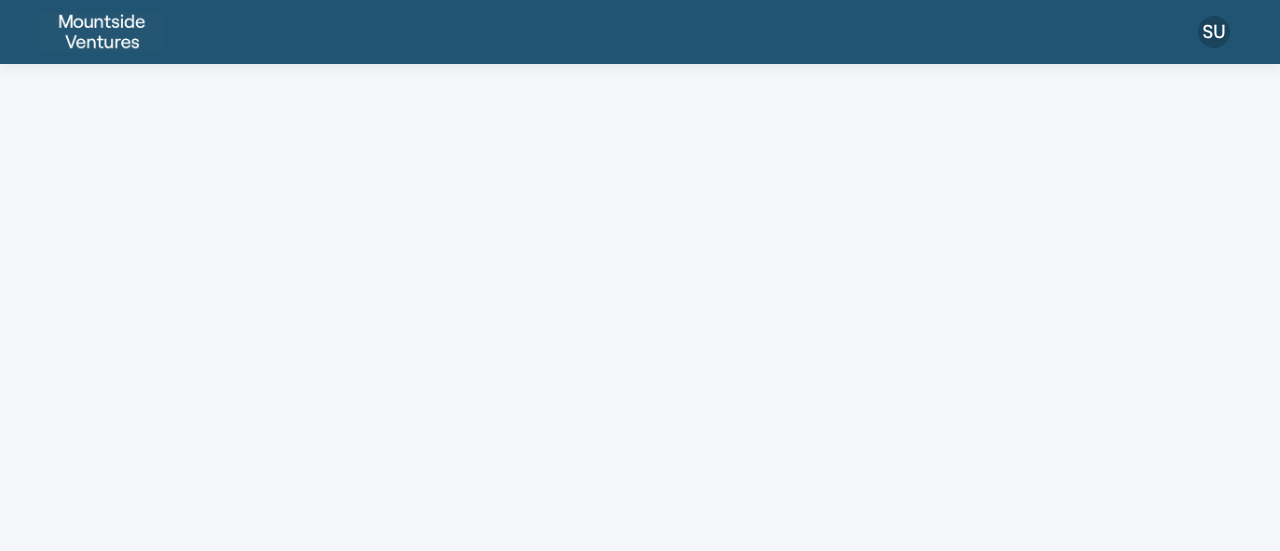 scroll, scrollTop: 0, scrollLeft: 0, axis: both 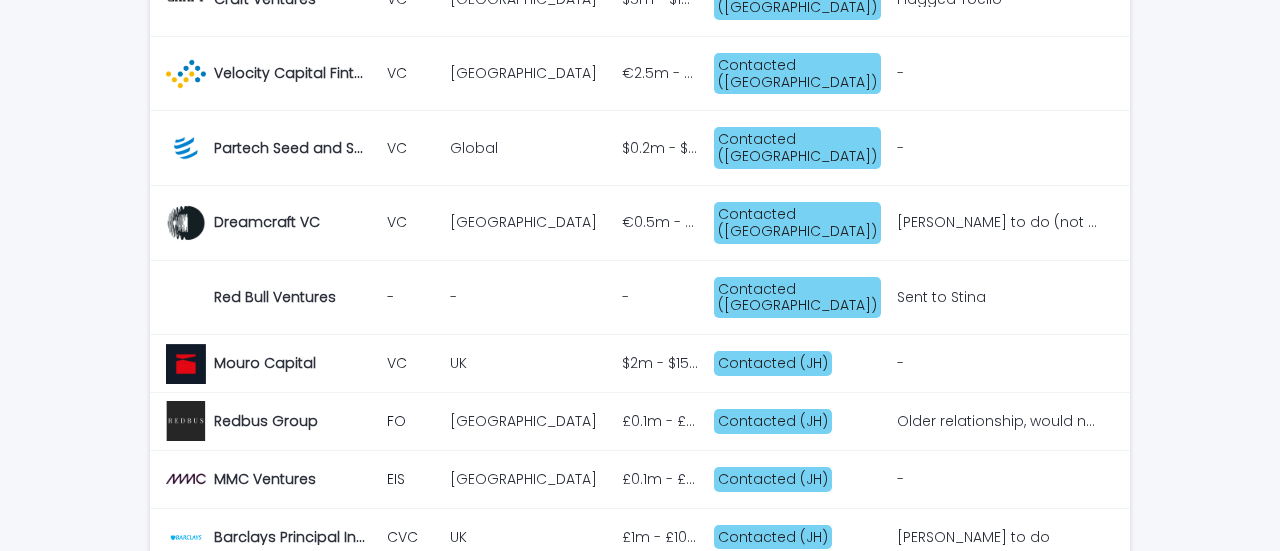 click on "Next" at bounding box center (1076, 778) 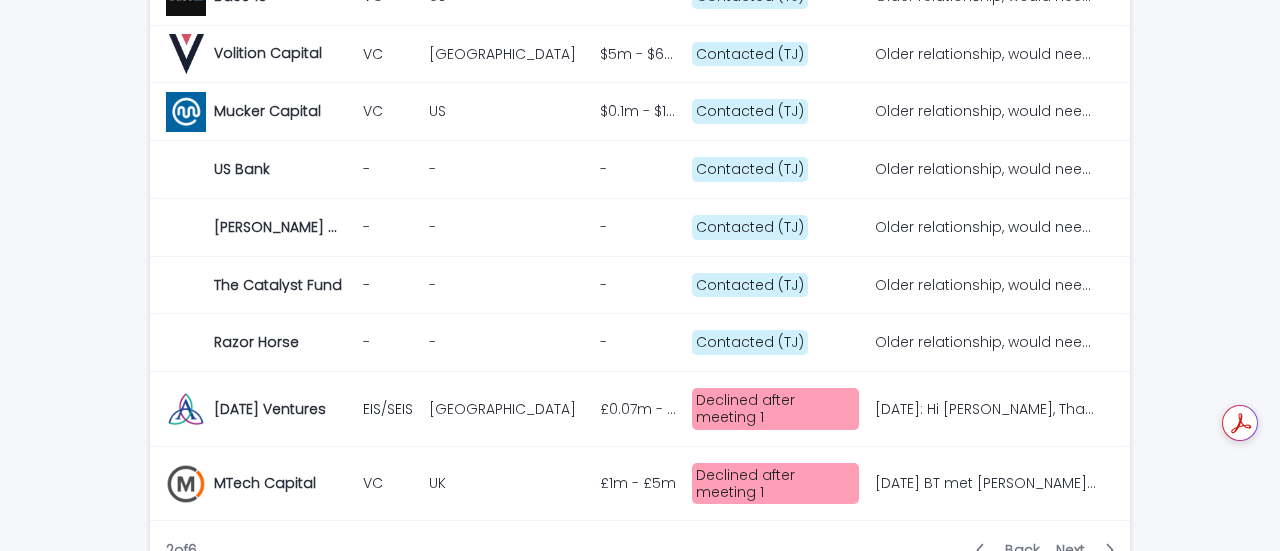 click on "Next" at bounding box center [1076, 550] 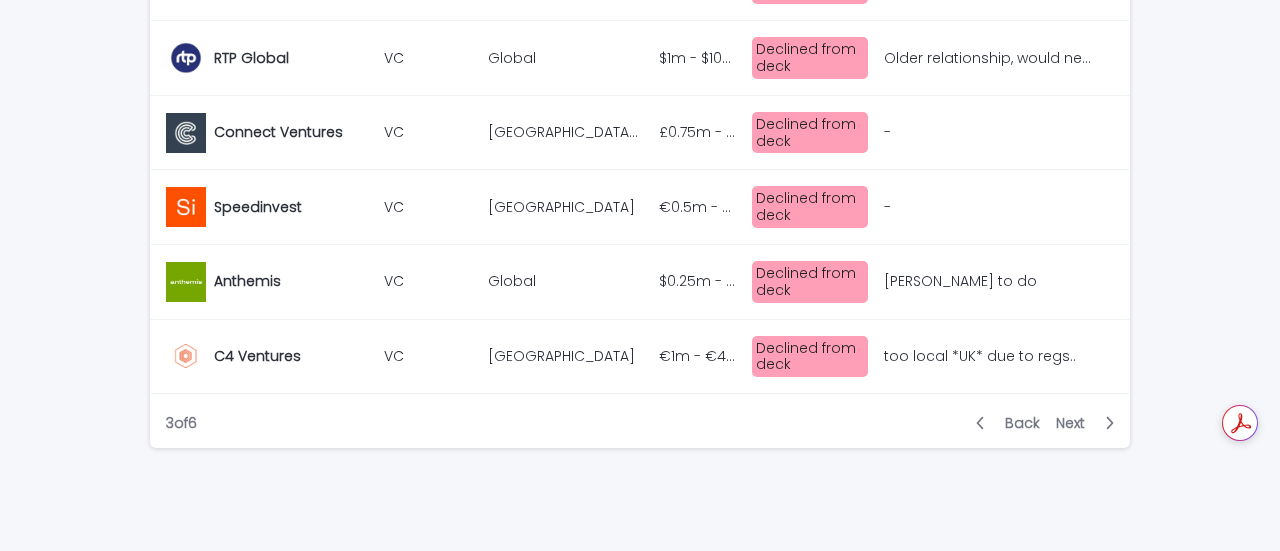 scroll, scrollTop: 2290, scrollLeft: 0, axis: vertical 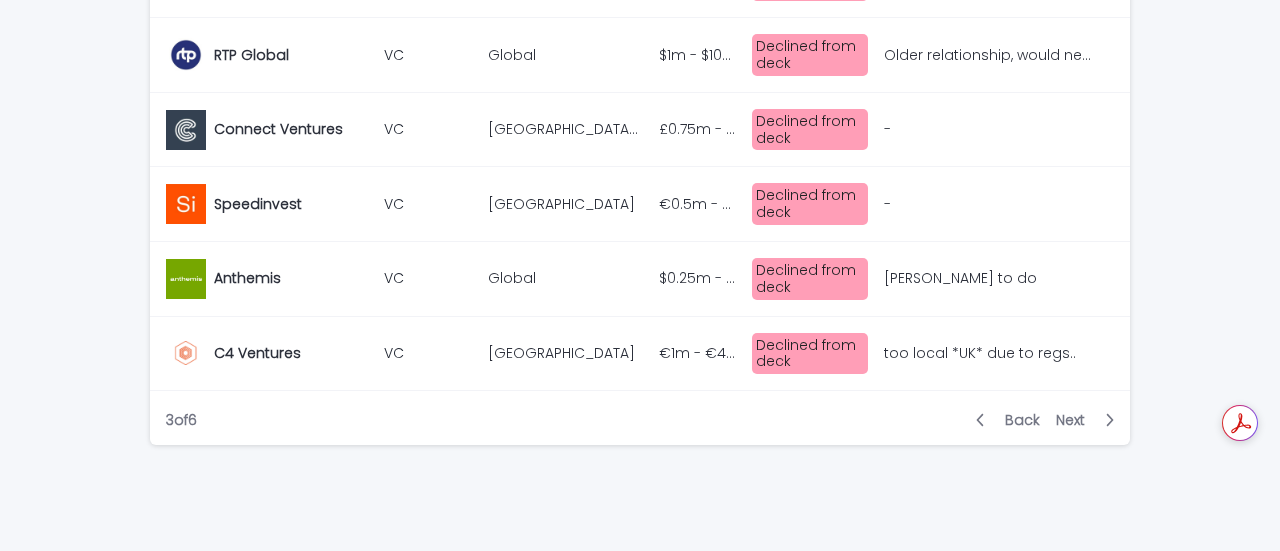 click on "Next" at bounding box center (1076, 420) 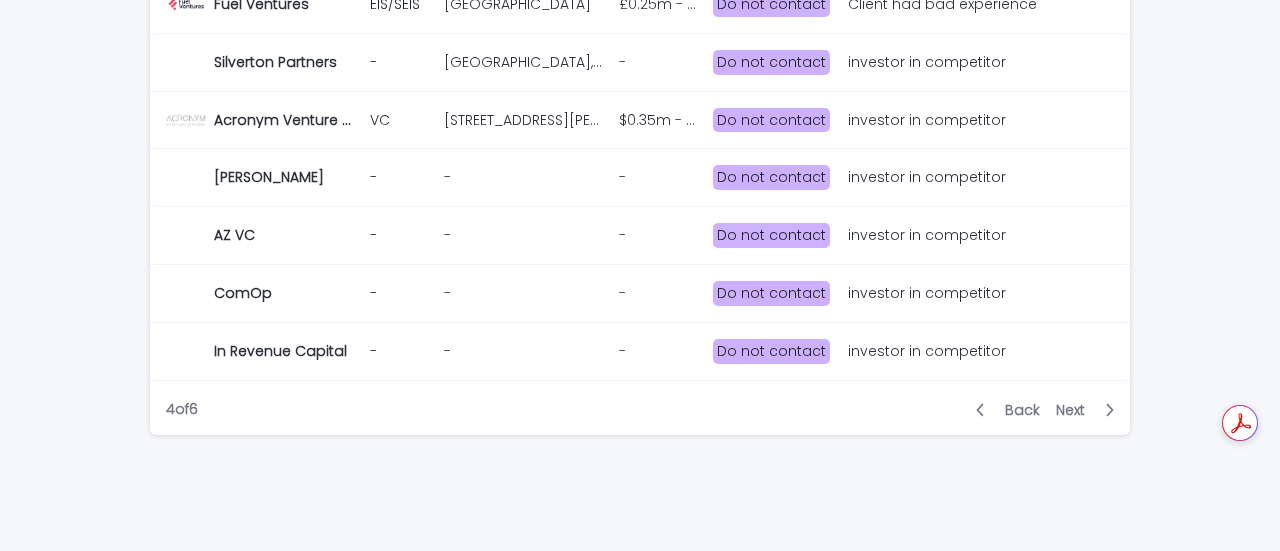scroll, scrollTop: 2172, scrollLeft: 0, axis: vertical 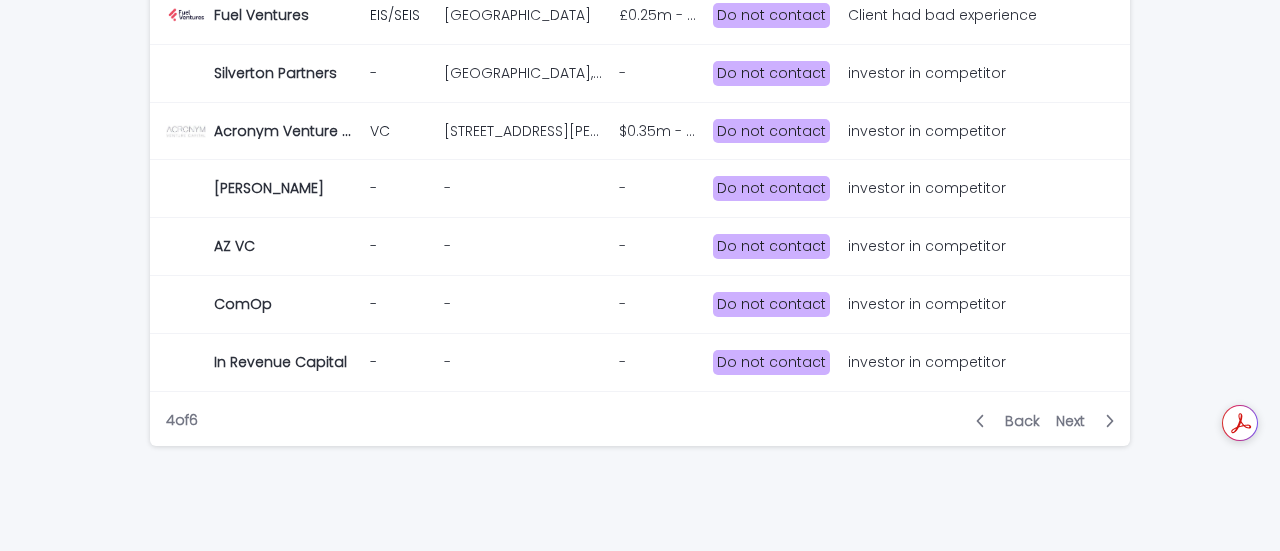 click on "Next" at bounding box center [1076, 421] 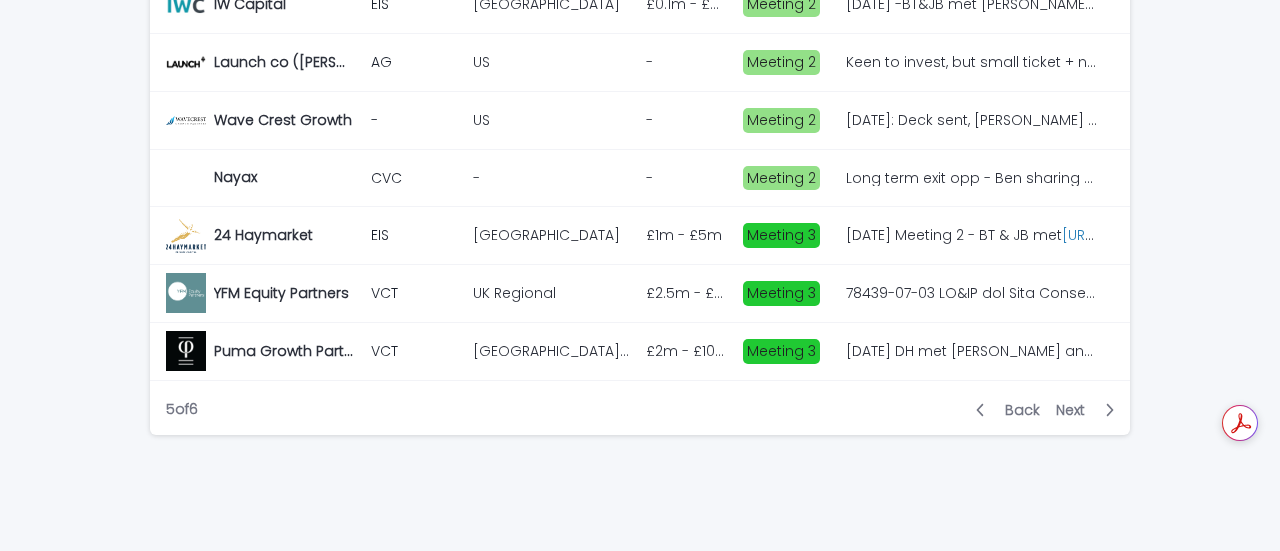 scroll, scrollTop: 1828, scrollLeft: 0, axis: vertical 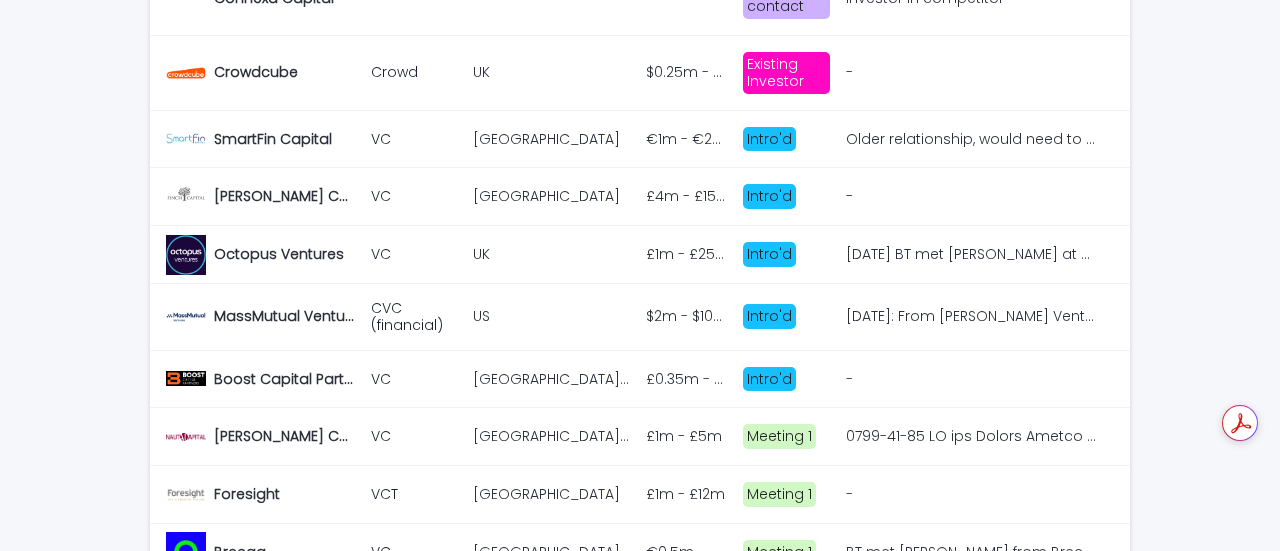 click on "Intro'd" at bounding box center [769, 139] 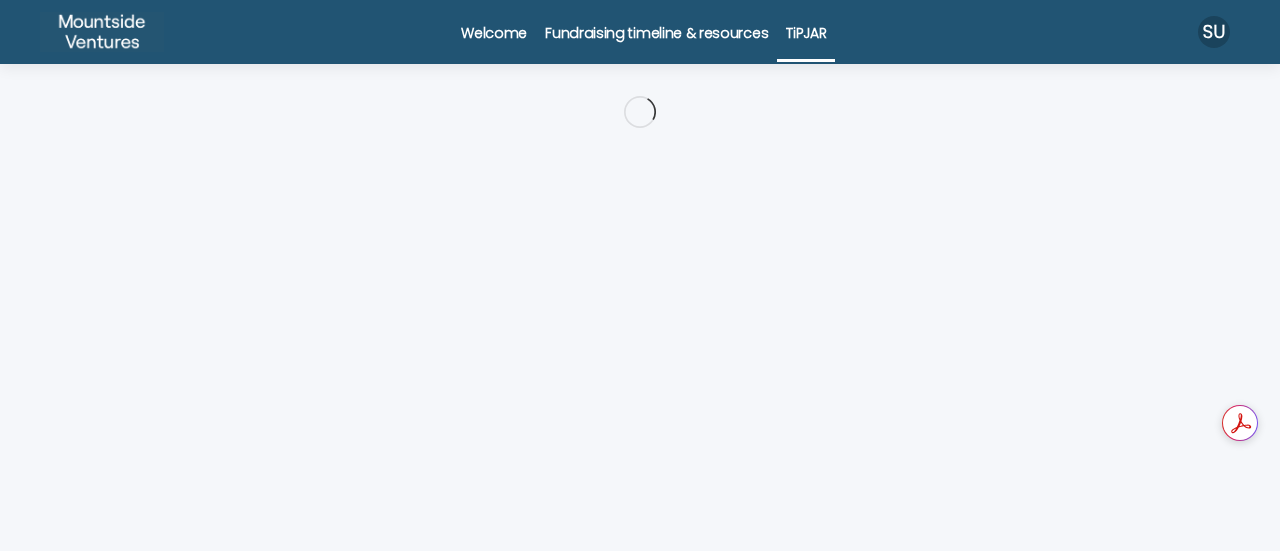 scroll, scrollTop: 0, scrollLeft: 0, axis: both 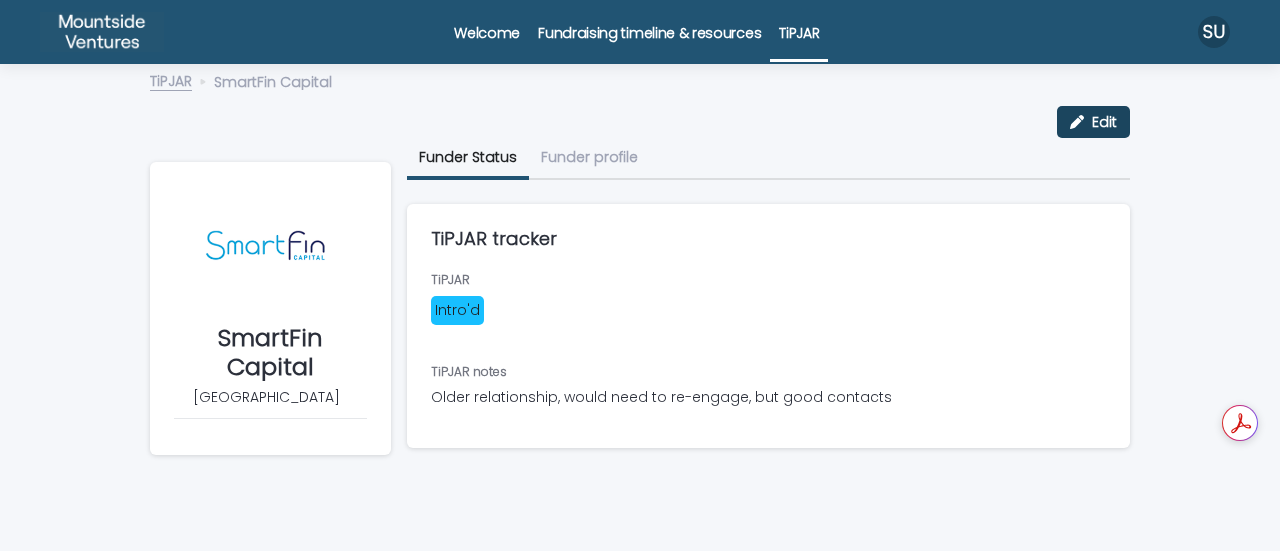 click at bounding box center (1081, 122) 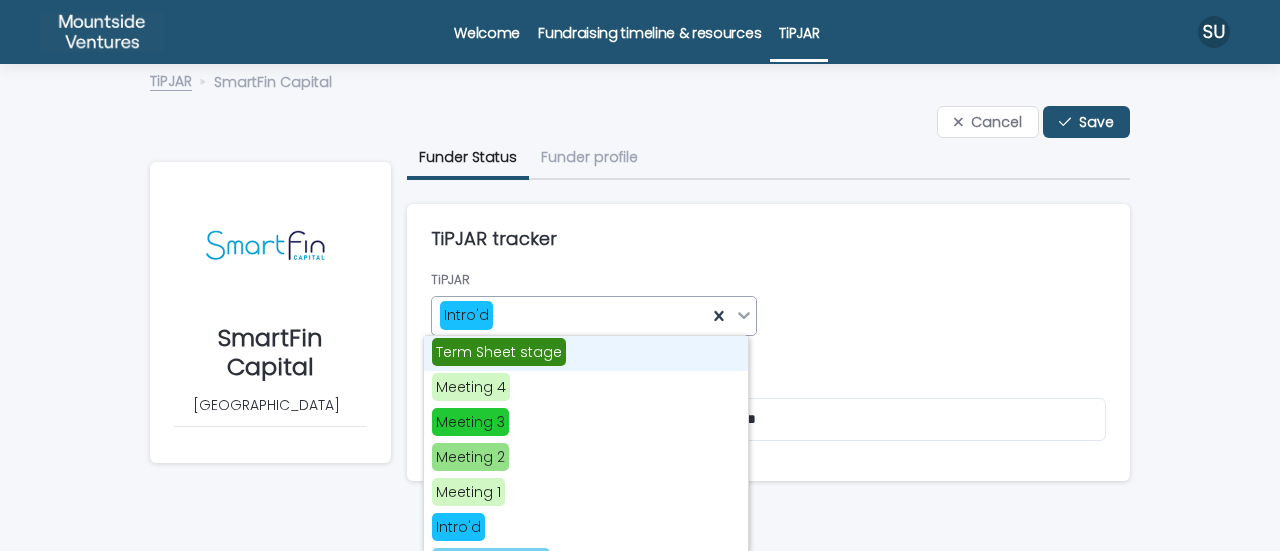 click on "Intro'd" at bounding box center (569, 315) 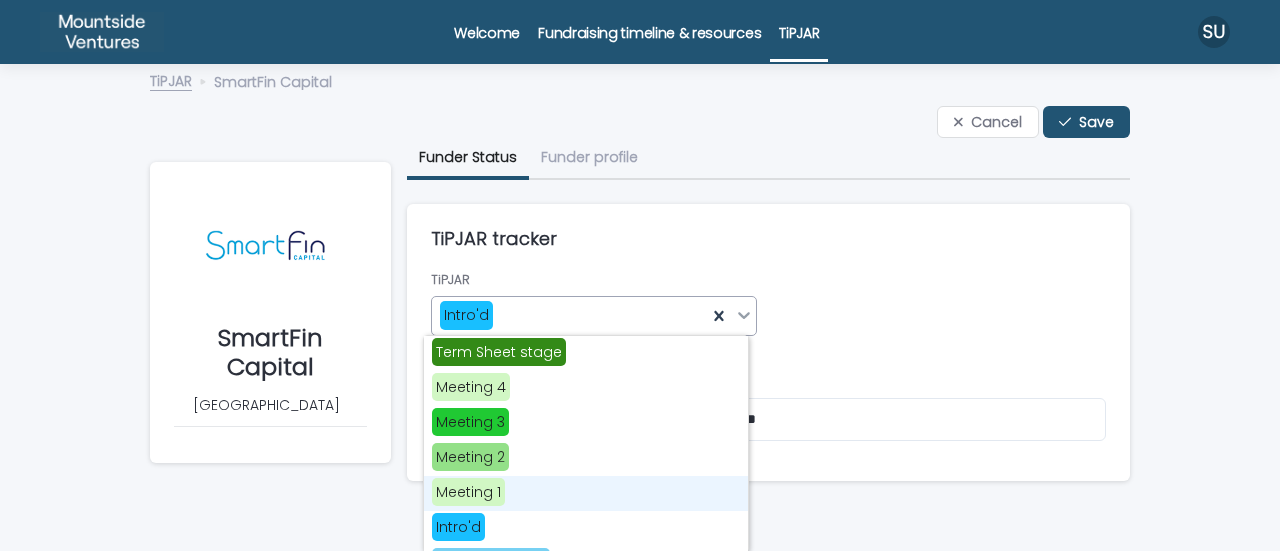 click on "Meeting 1" at bounding box center (586, 493) 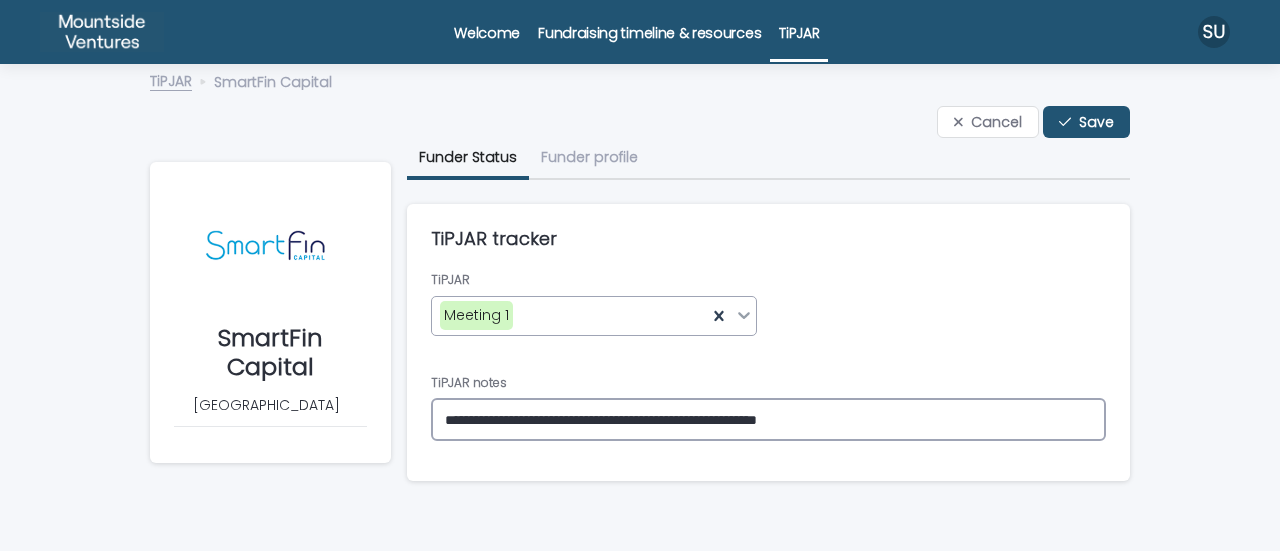 click on "**********" at bounding box center [768, 419] 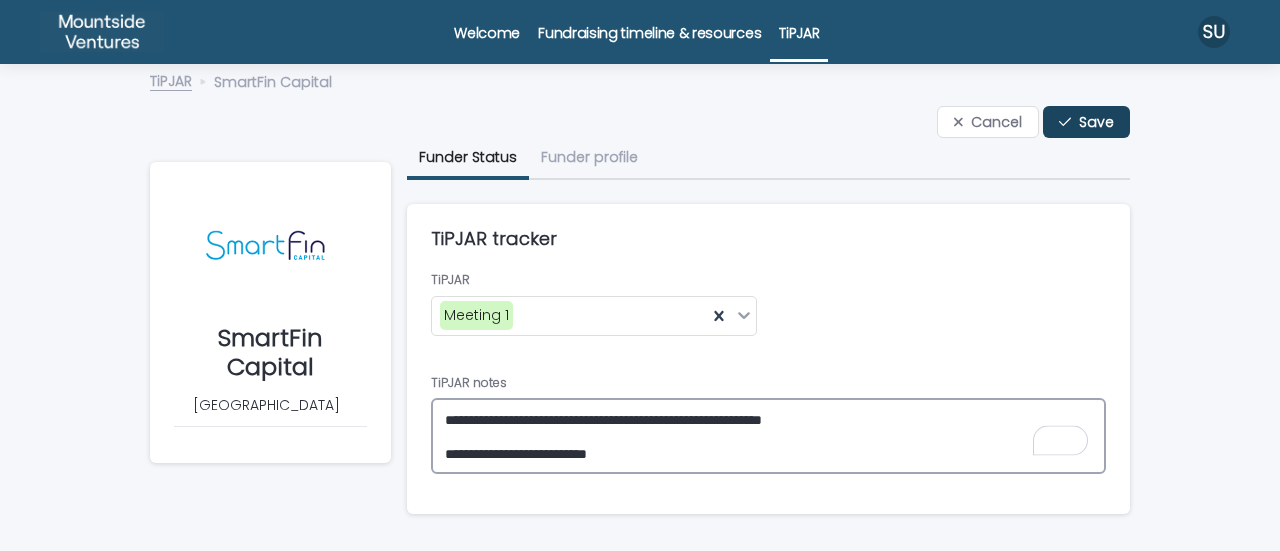 type on "**********" 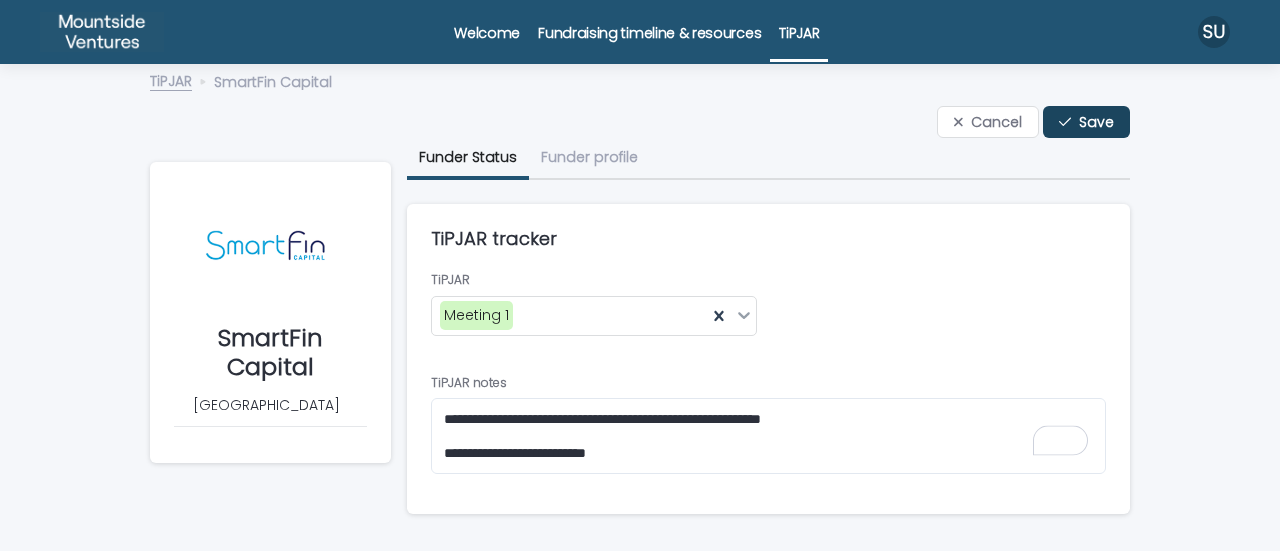click at bounding box center [1069, 122] 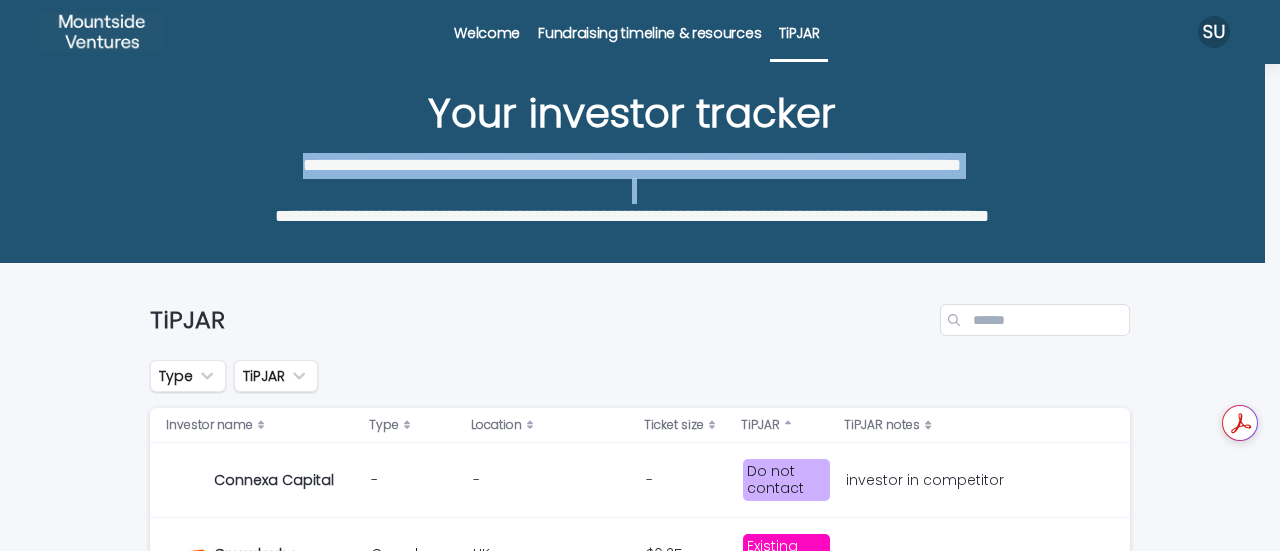 drag, startPoint x: 1255, startPoint y: 141, endPoint x: 1263, endPoint y: 185, distance: 44.72136 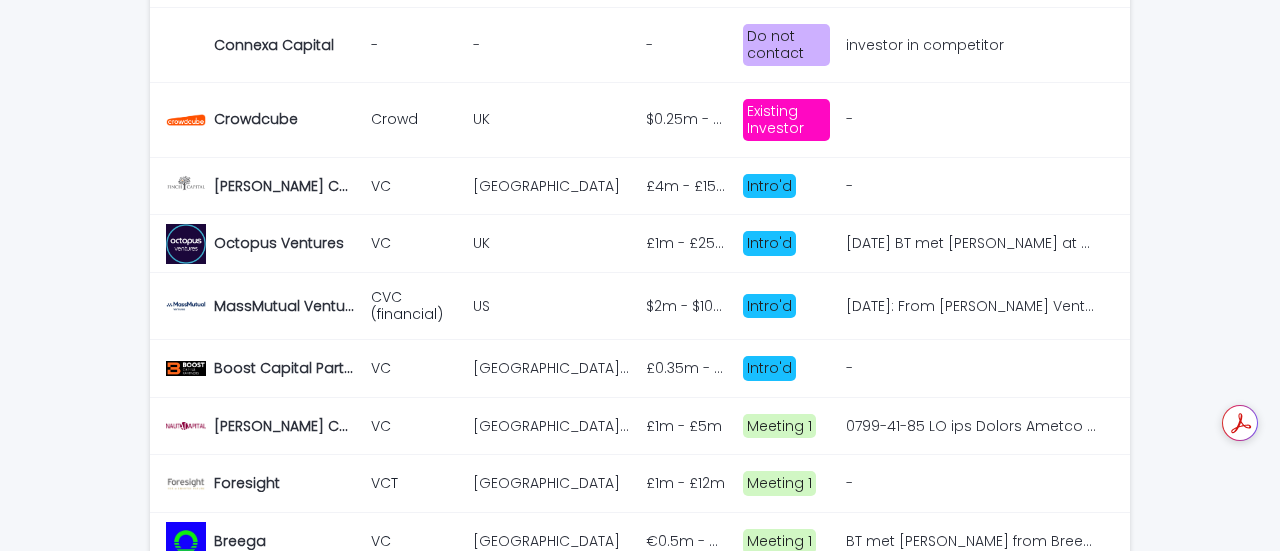 scroll, scrollTop: 442, scrollLeft: 0, axis: vertical 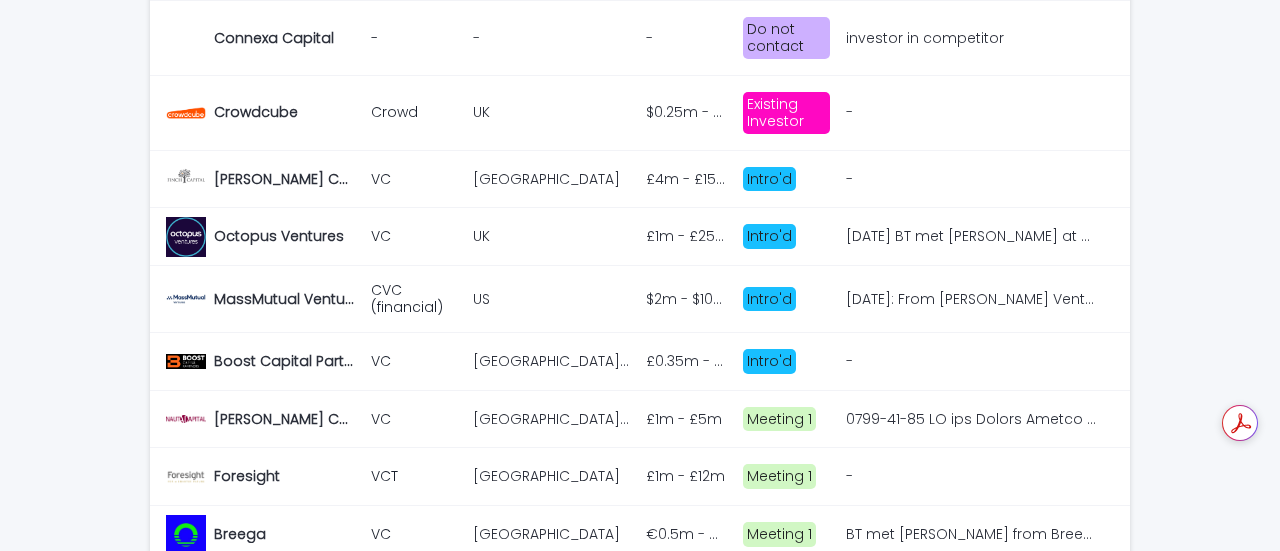 click at bounding box center [551, 299] 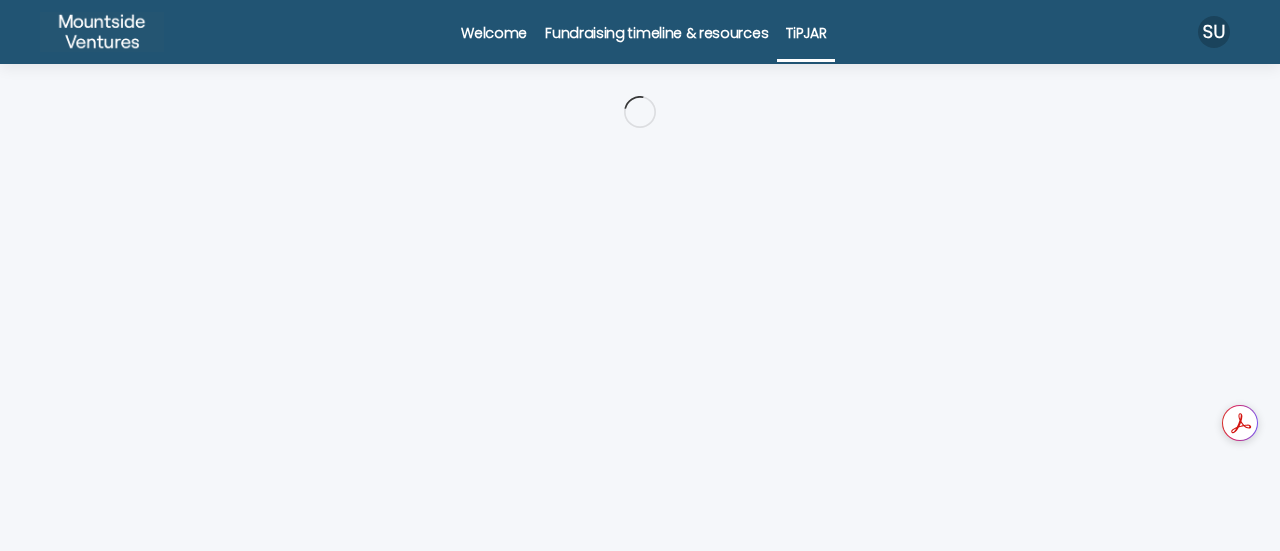 scroll, scrollTop: 0, scrollLeft: 0, axis: both 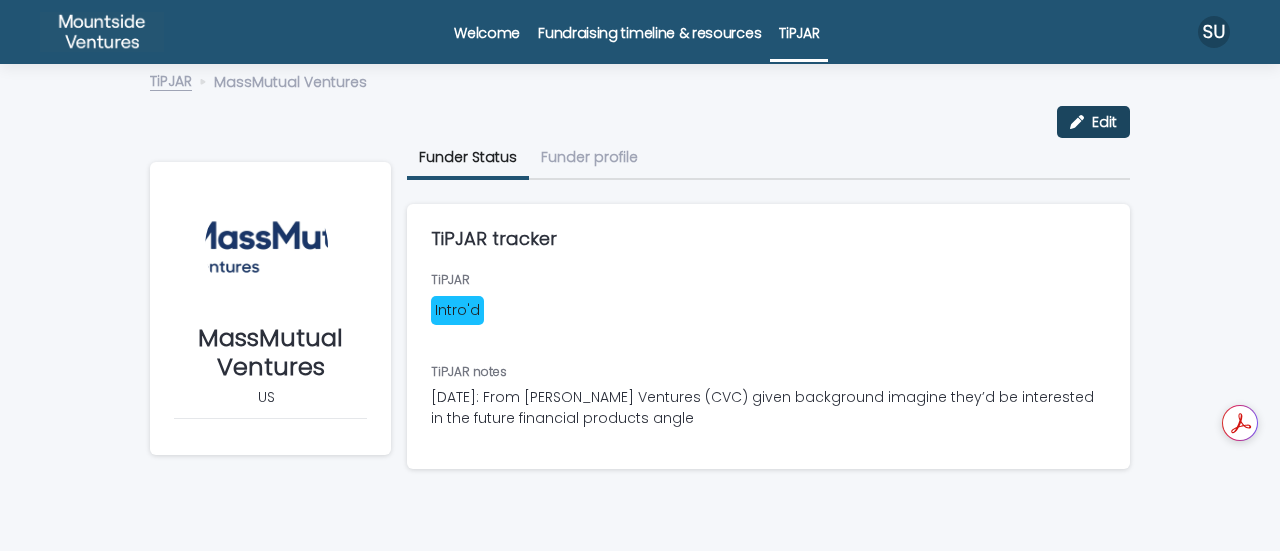 click on "Edit" at bounding box center (1093, 122) 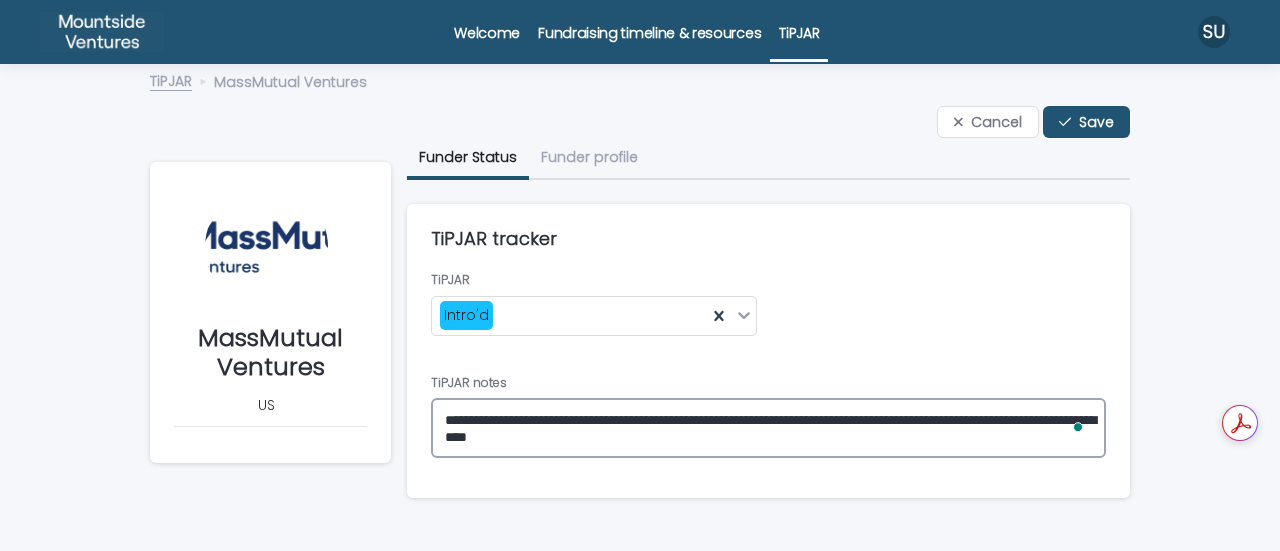 click on "**********" at bounding box center [768, 427] 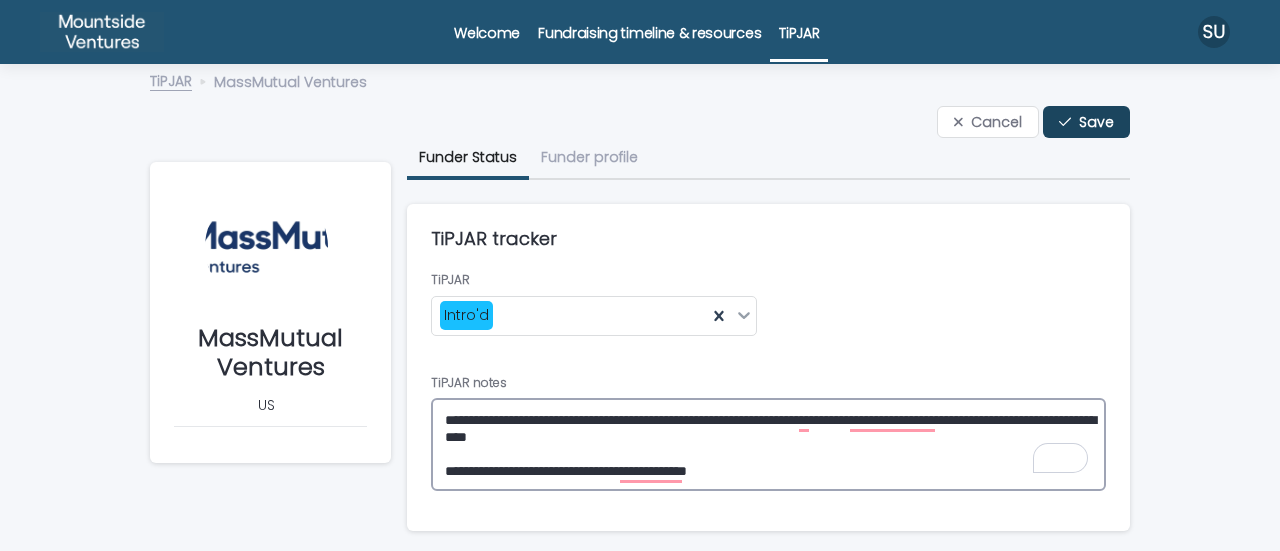 type on "**********" 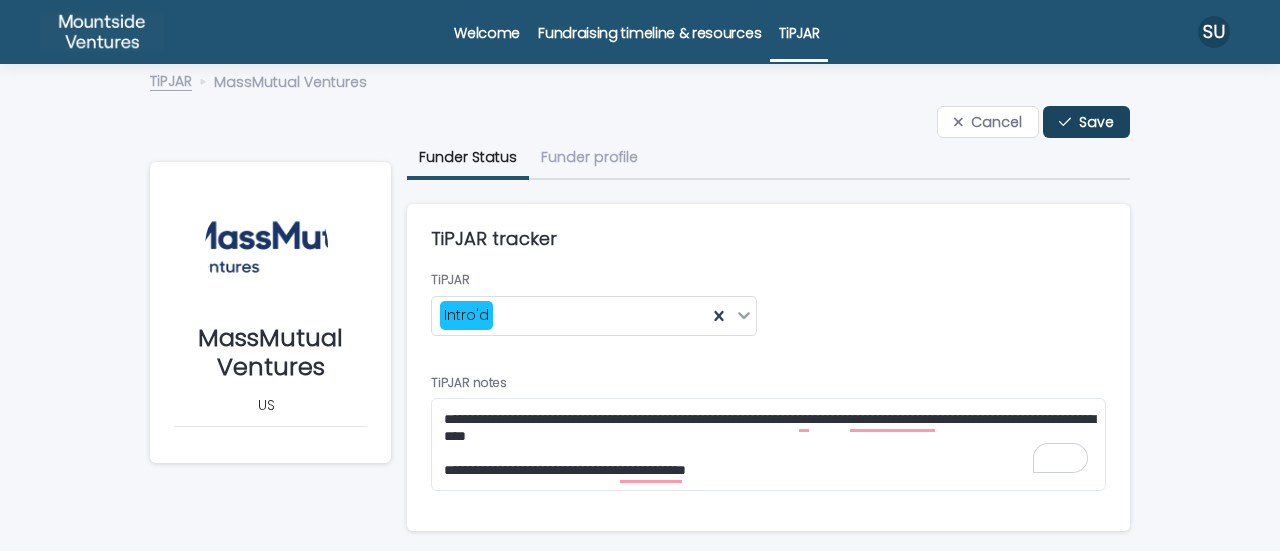 click on "Save" at bounding box center (1096, 122) 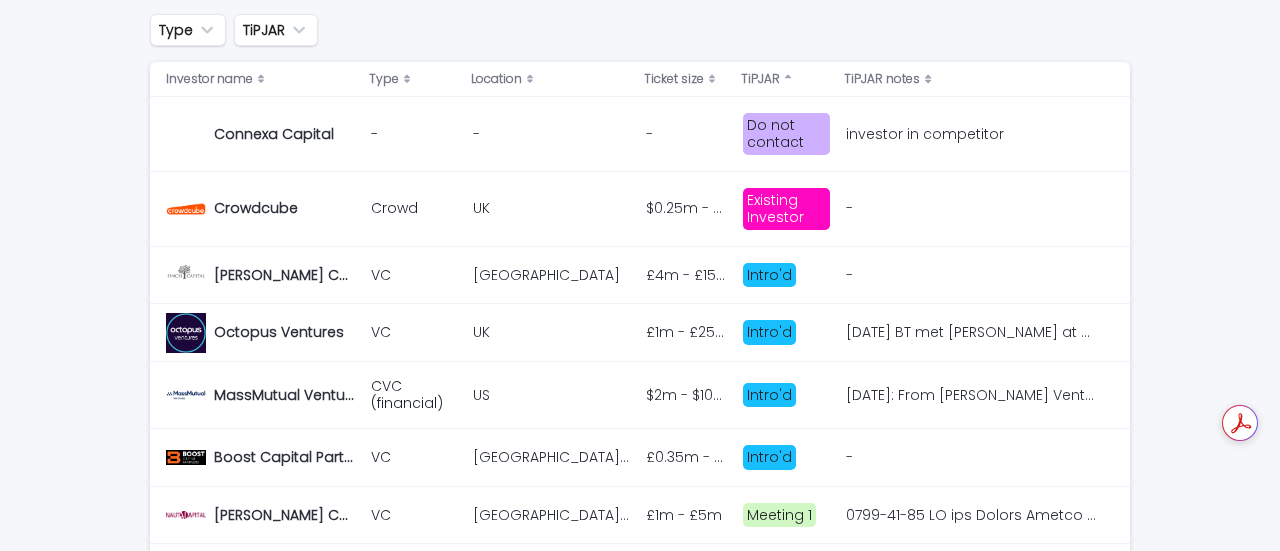 scroll, scrollTop: 426, scrollLeft: 0, axis: vertical 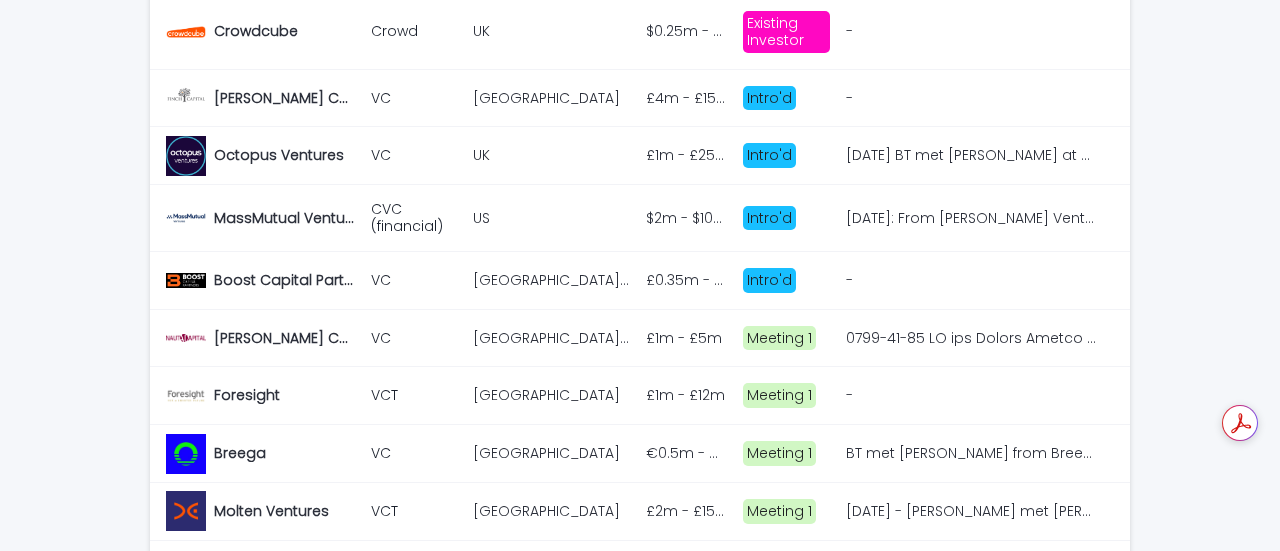click on "£0.35m - £0.75m" at bounding box center (688, 278) 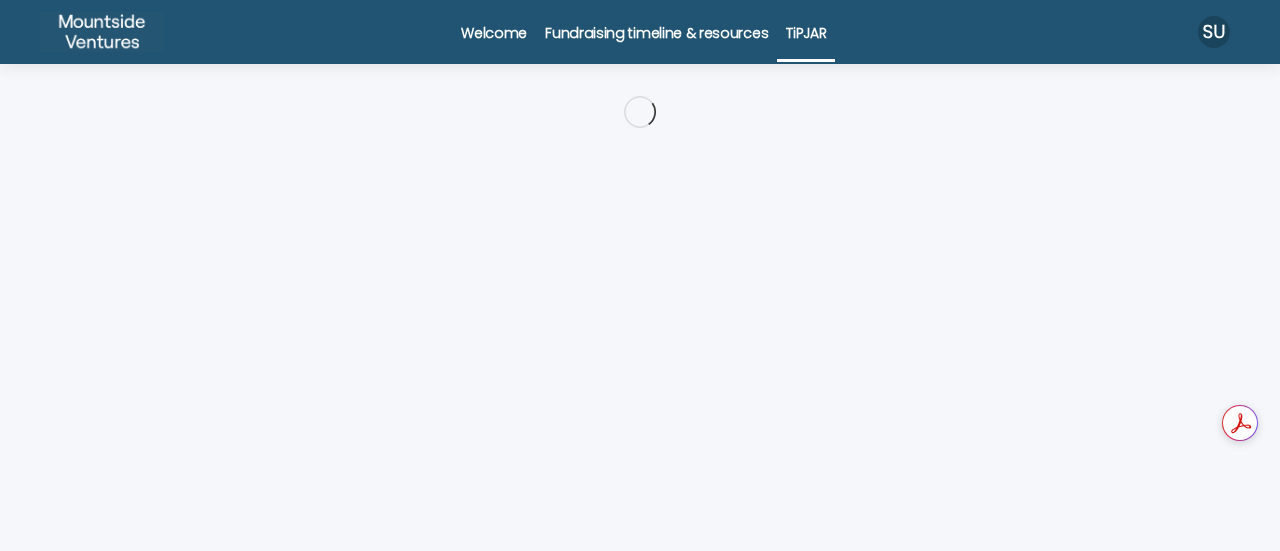 scroll, scrollTop: 0, scrollLeft: 0, axis: both 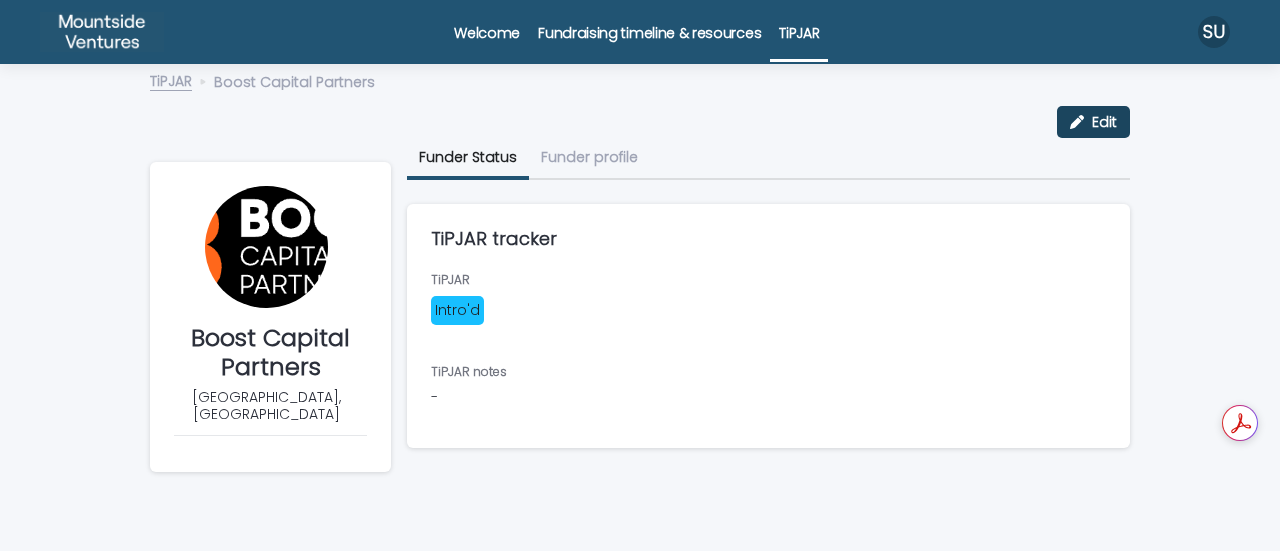 click on "Edit" at bounding box center [1093, 122] 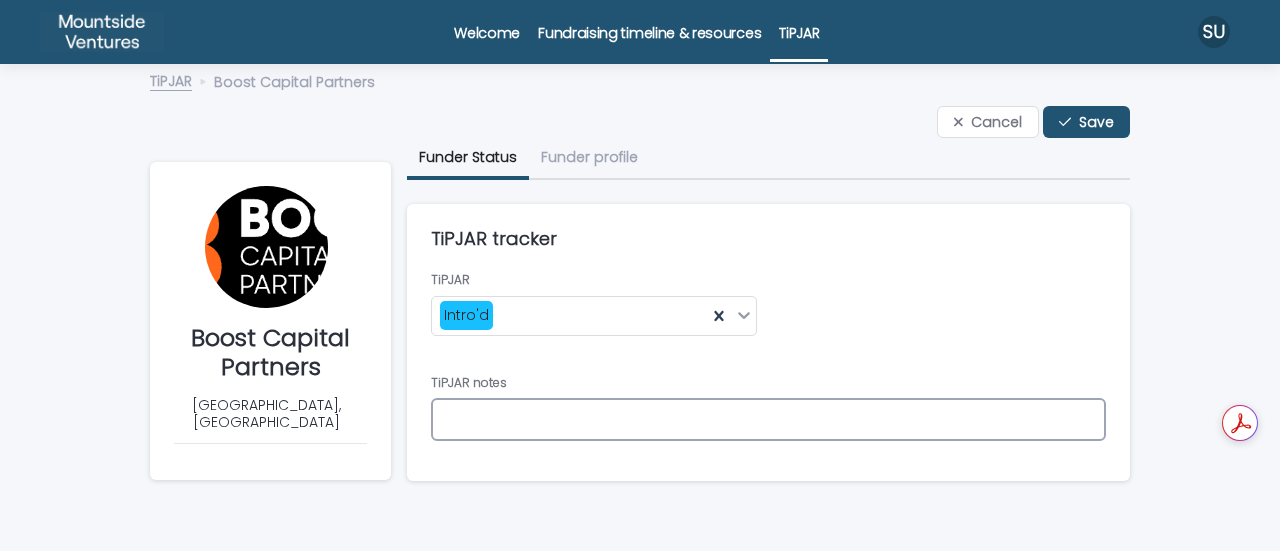 click at bounding box center (768, 419) 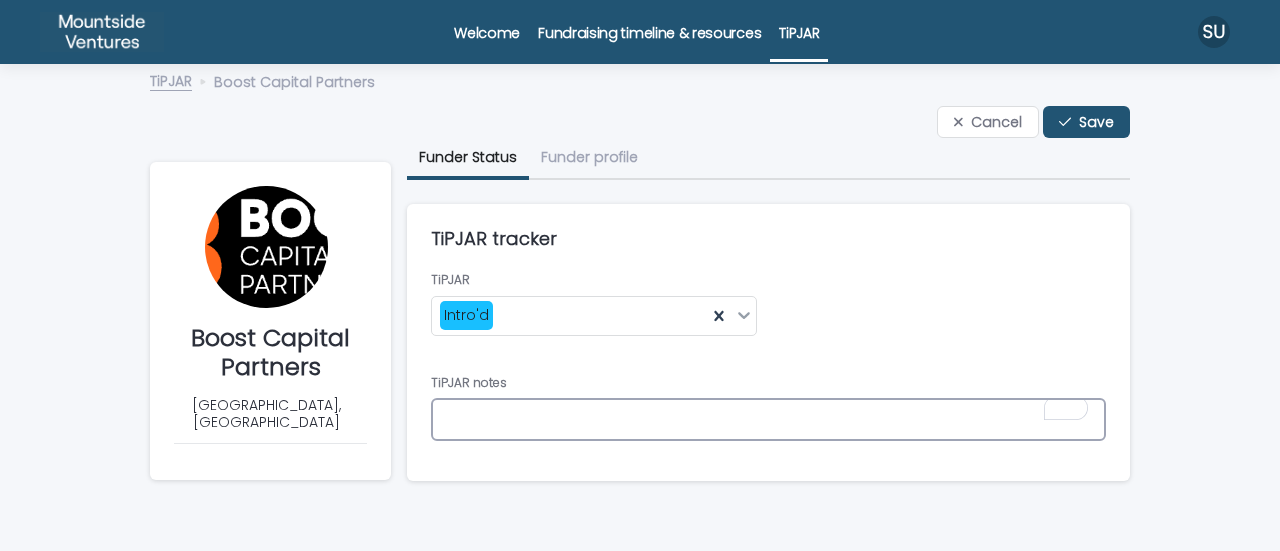 type on "*" 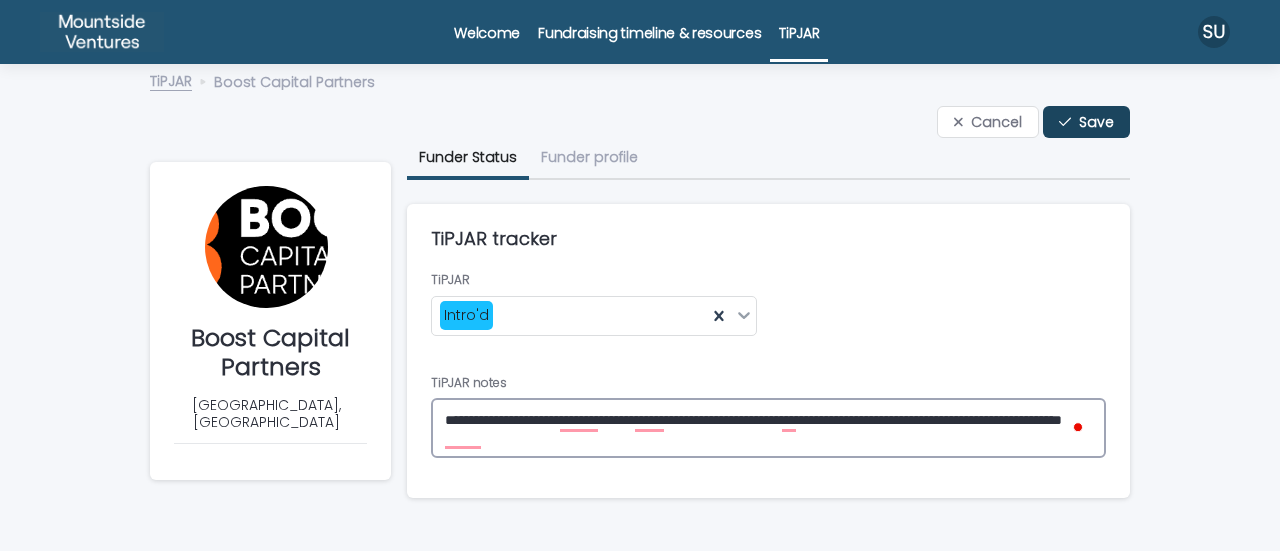 type on "**********" 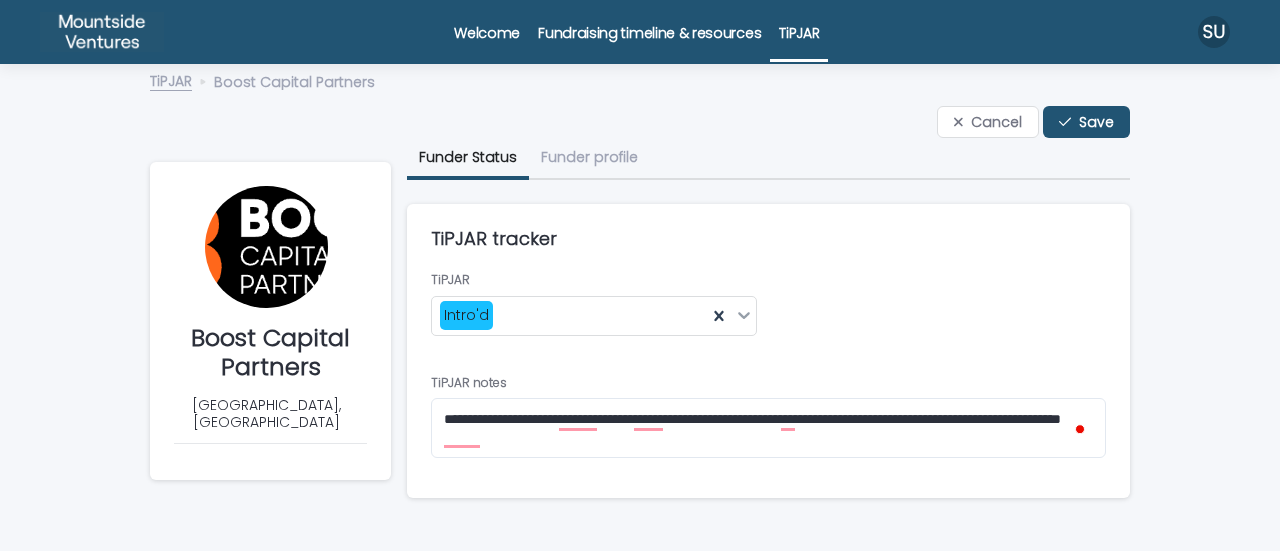drag, startPoint x: 1082, startPoint y: 127, endPoint x: 1080, endPoint y: 163, distance: 36.05551 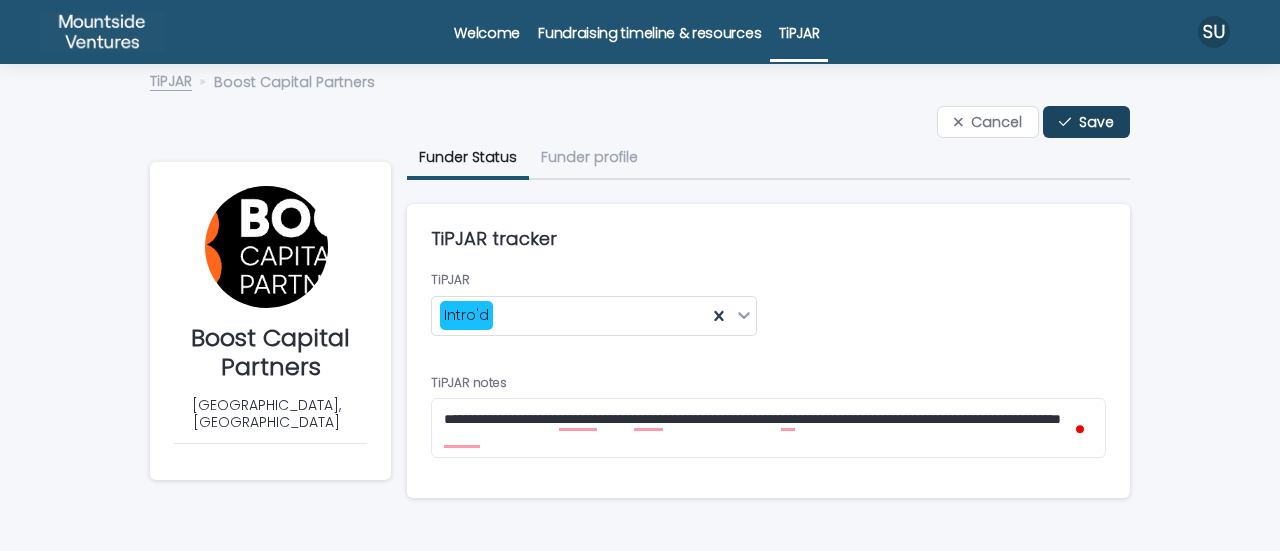 click on "Save" at bounding box center [1086, 122] 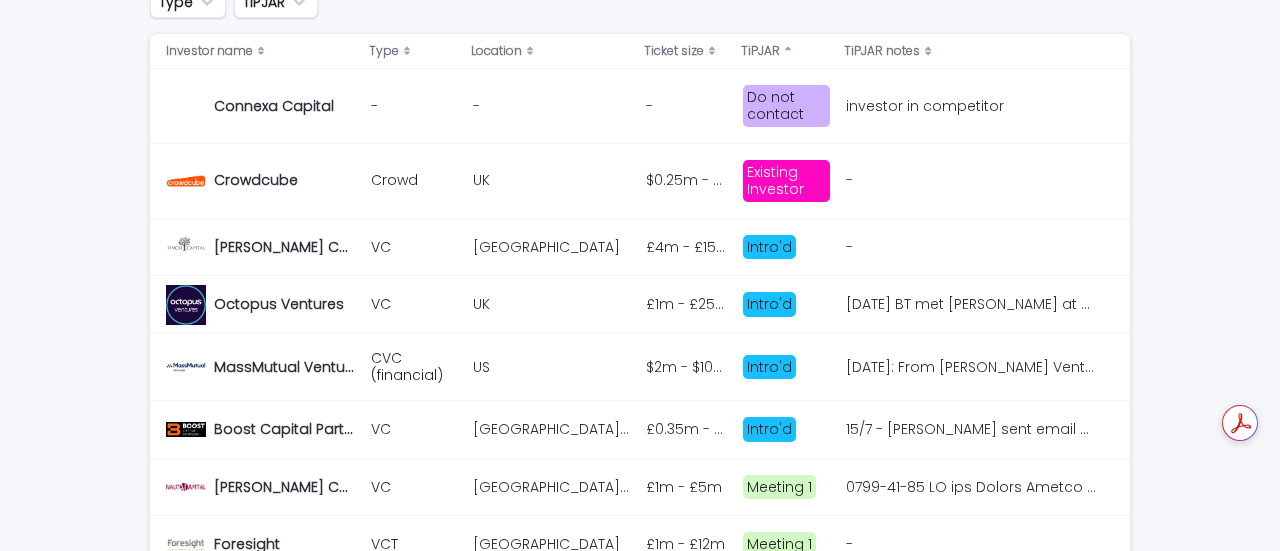 scroll, scrollTop: 377, scrollLeft: 0, axis: vertical 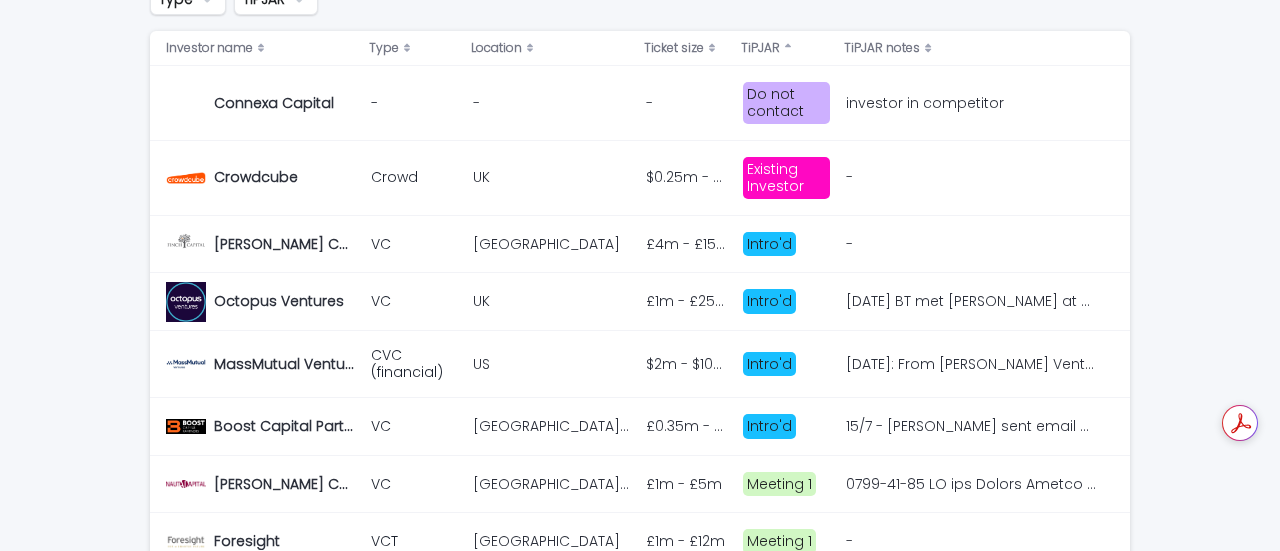 click on "London [GEOGRAPHIC_DATA]" at bounding box center (551, 244) 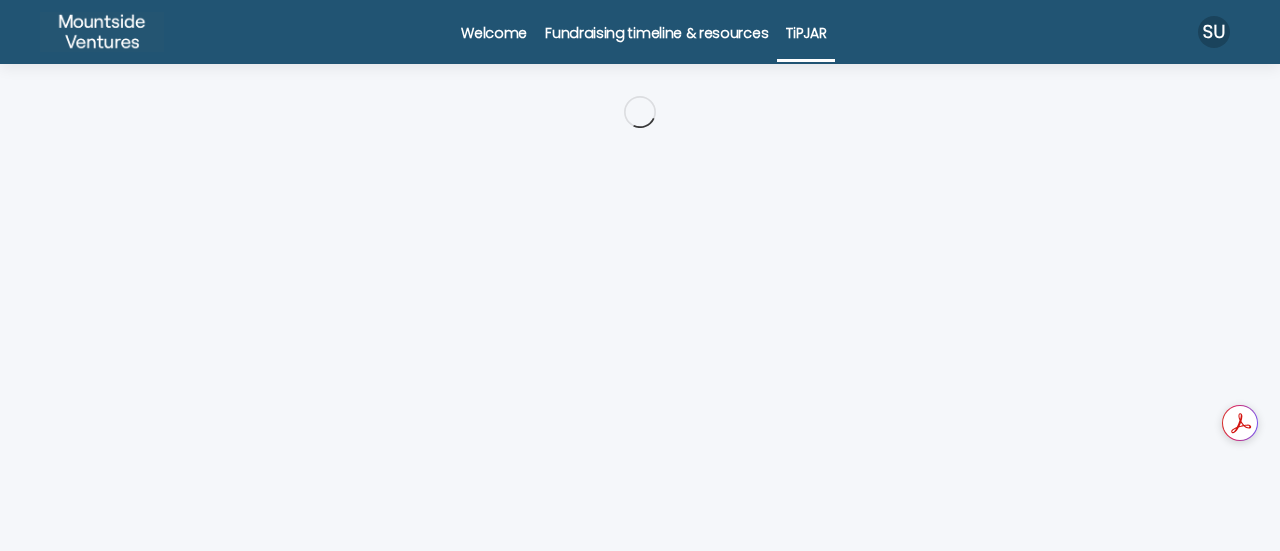 scroll, scrollTop: 0, scrollLeft: 0, axis: both 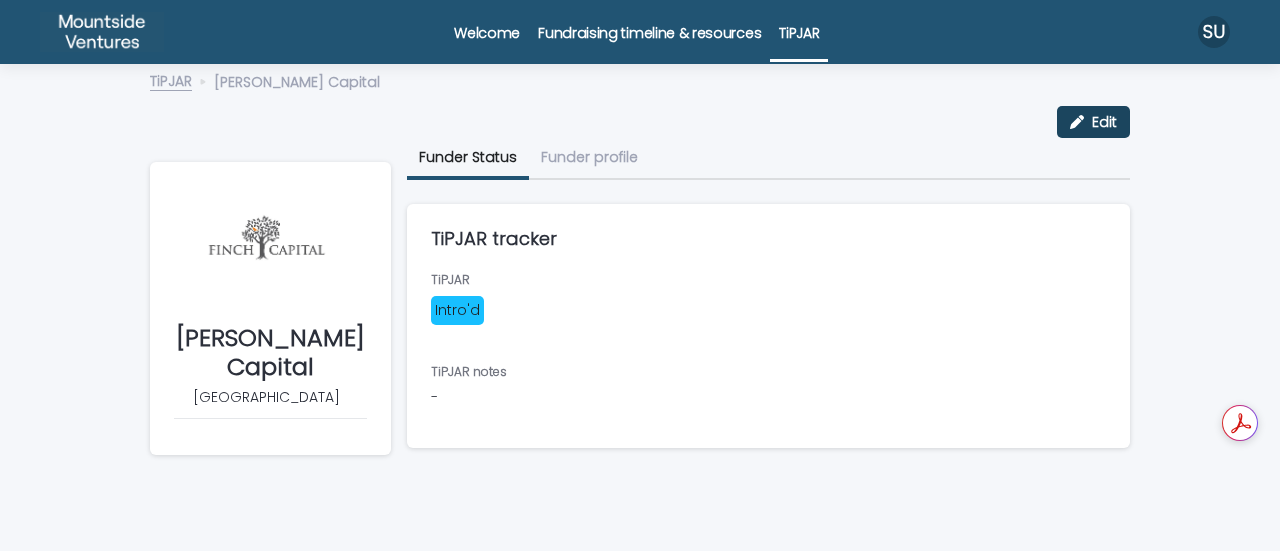 click on "Edit" at bounding box center (1104, 122) 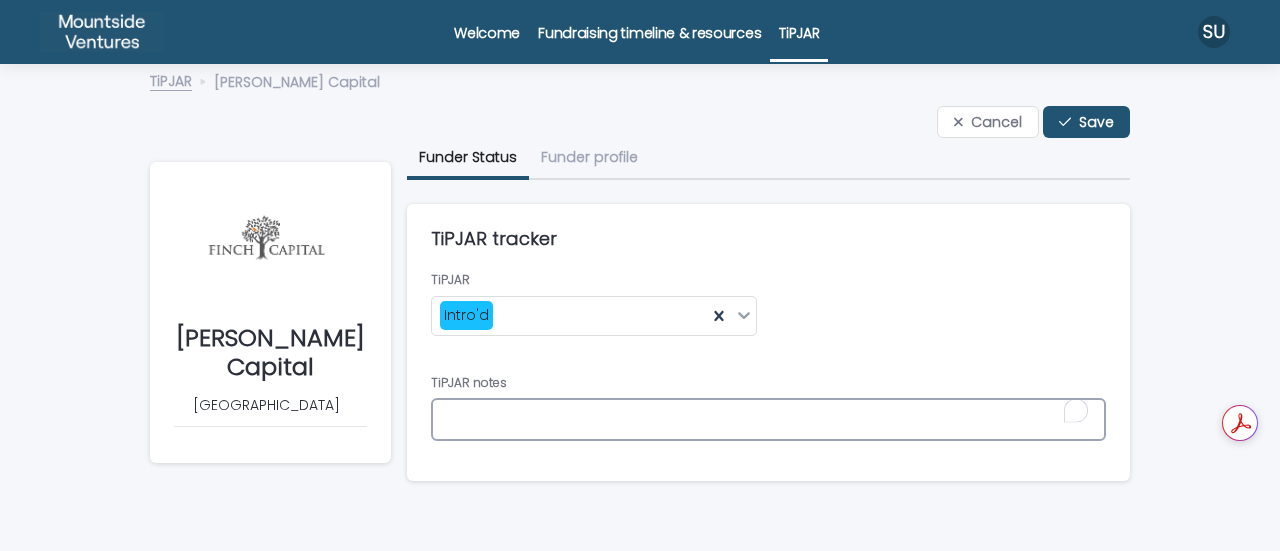 click at bounding box center (768, 419) 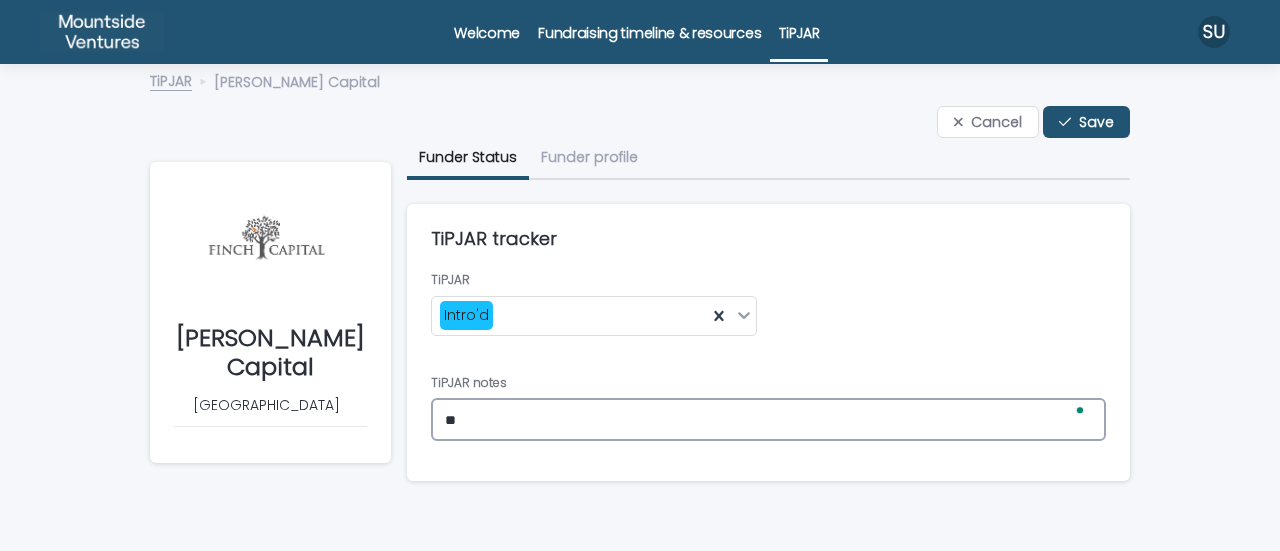 type on "*" 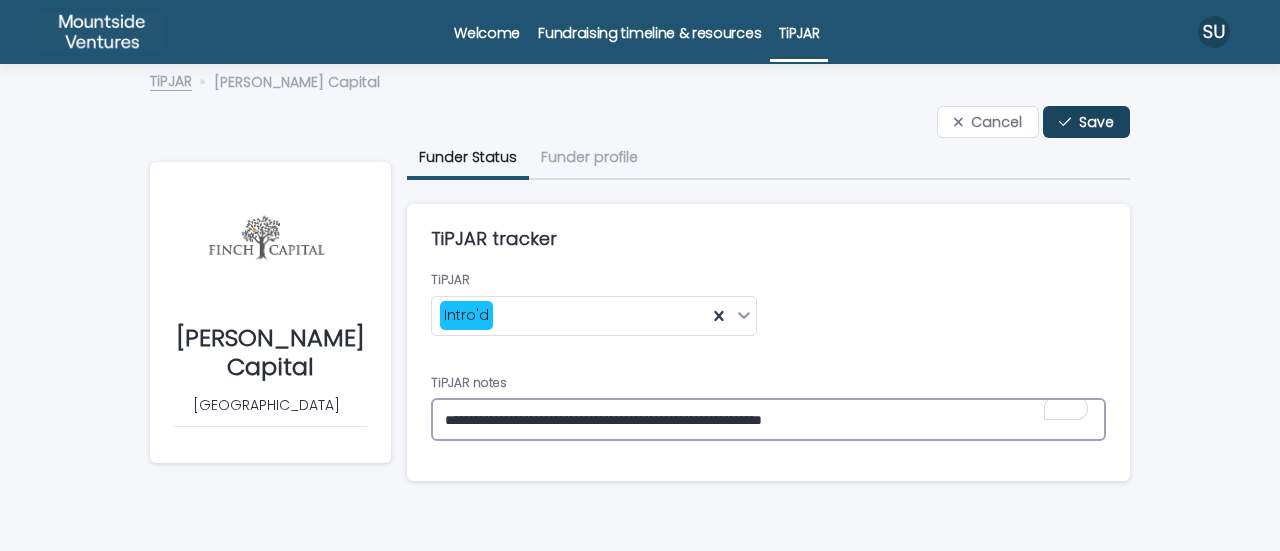 type on "**********" 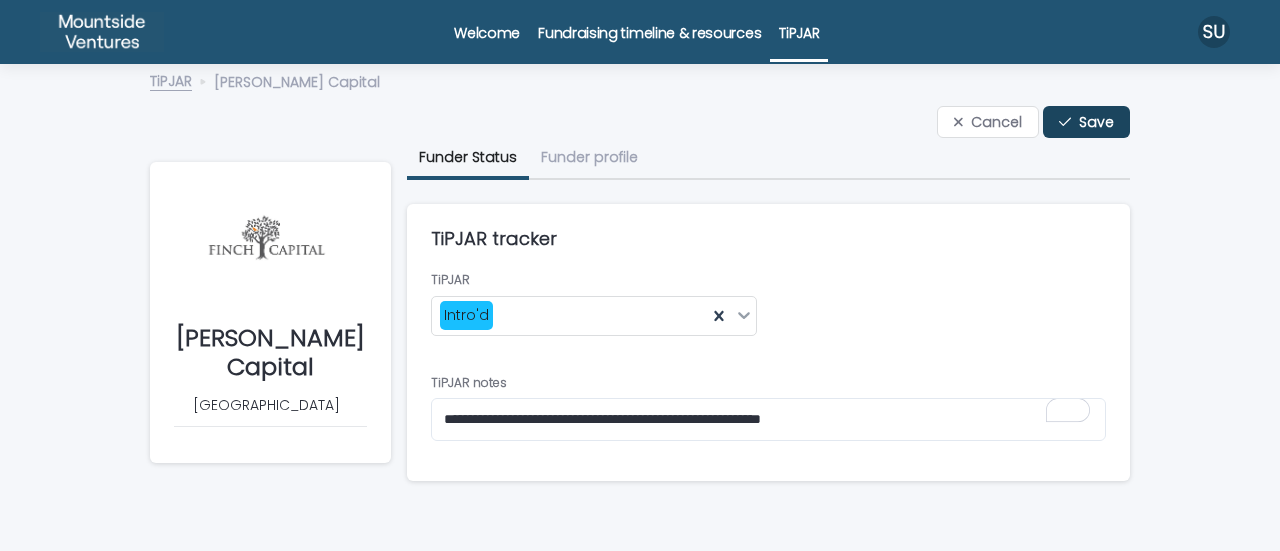 click on "Save" at bounding box center (1086, 122) 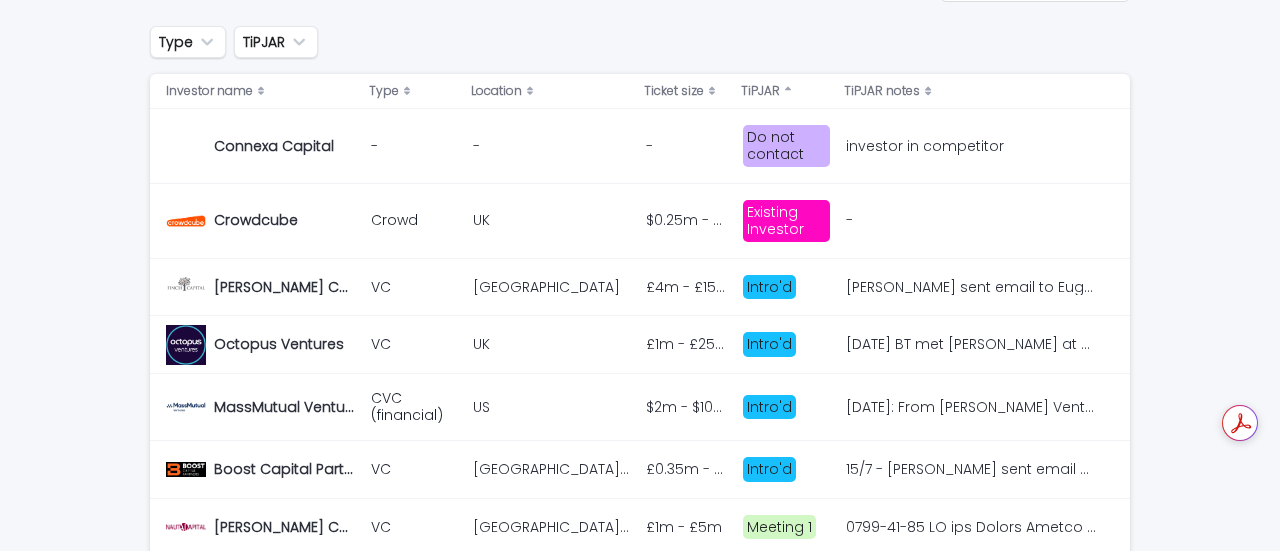 scroll, scrollTop: 402, scrollLeft: 0, axis: vertical 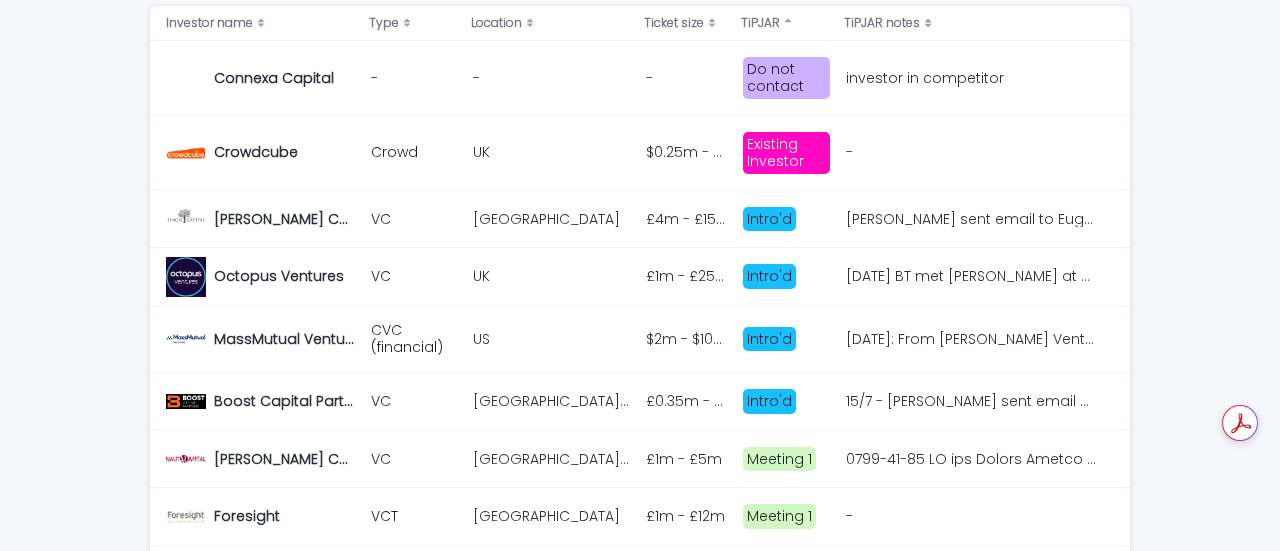 click at bounding box center (551, 276) 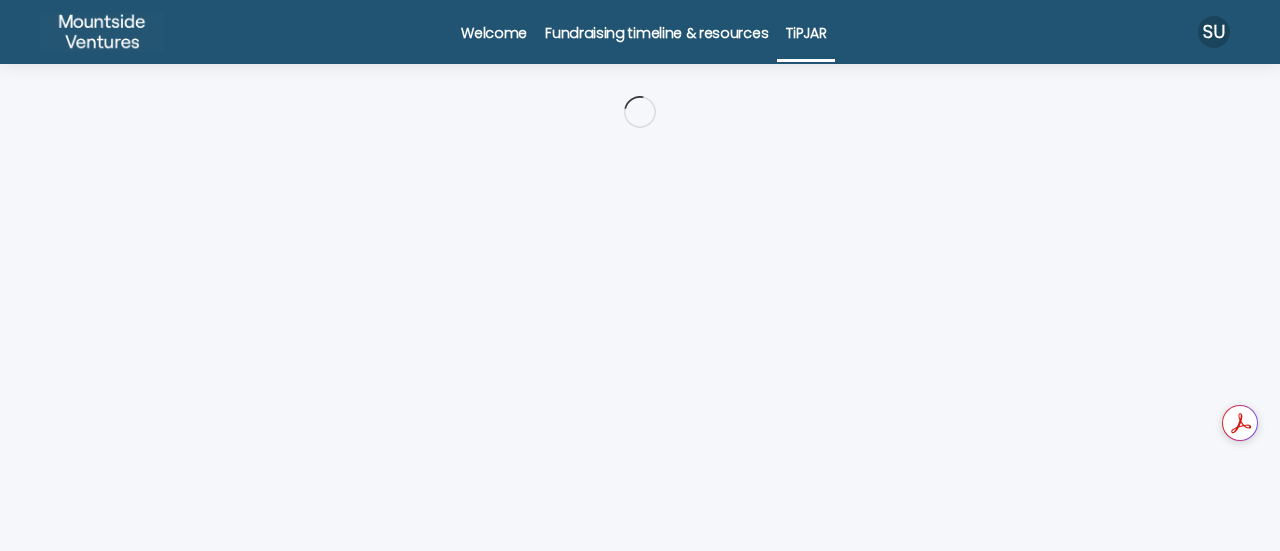 scroll, scrollTop: 0, scrollLeft: 0, axis: both 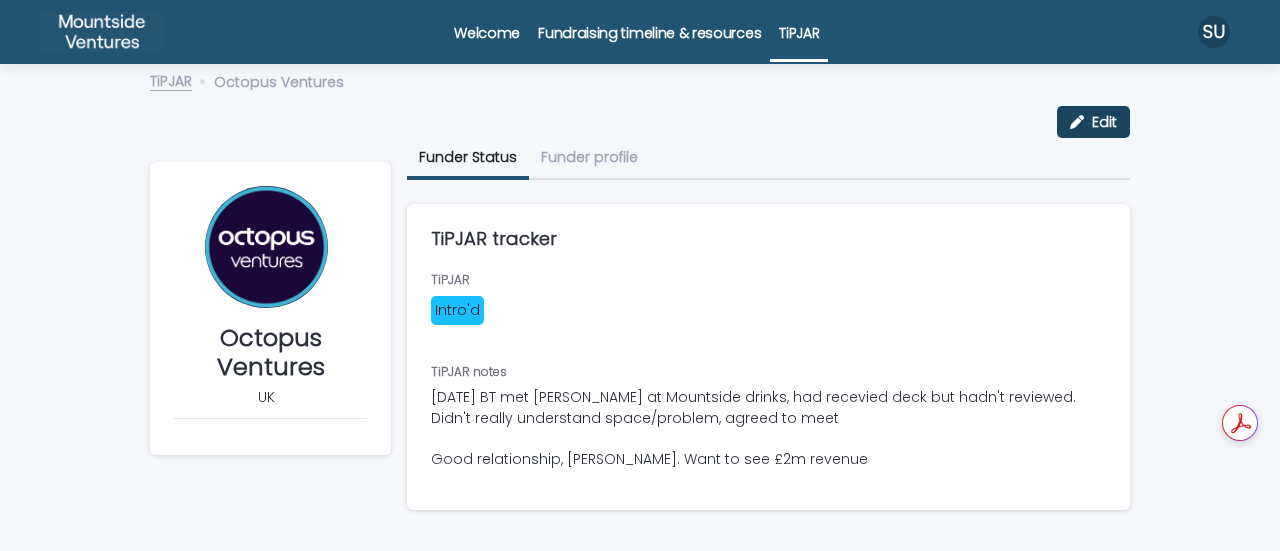 click 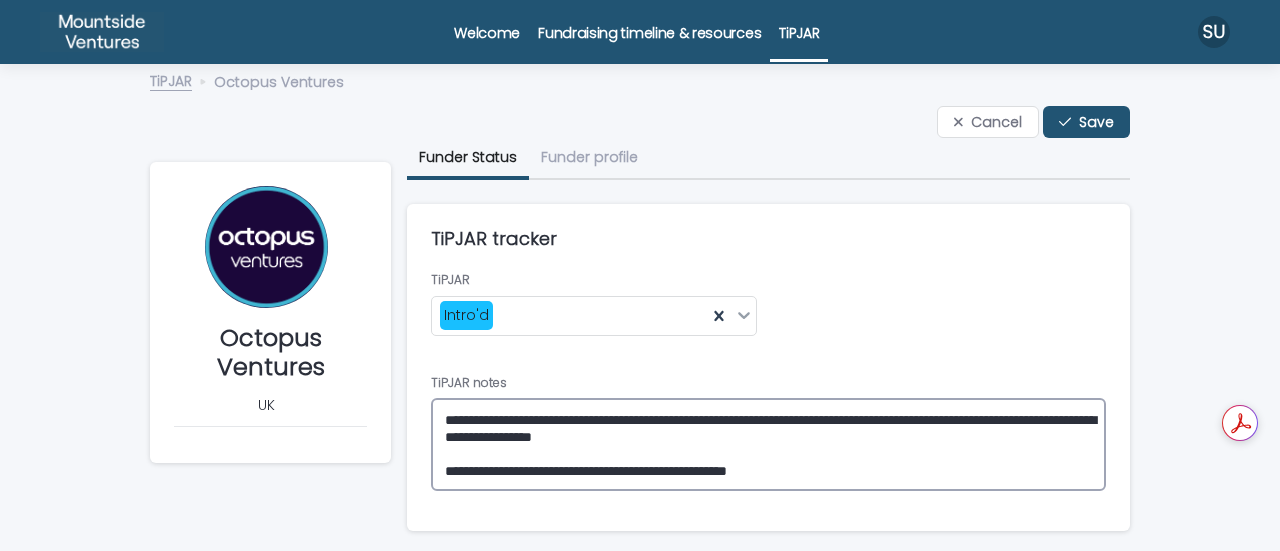 click on "**********" at bounding box center [768, 444] 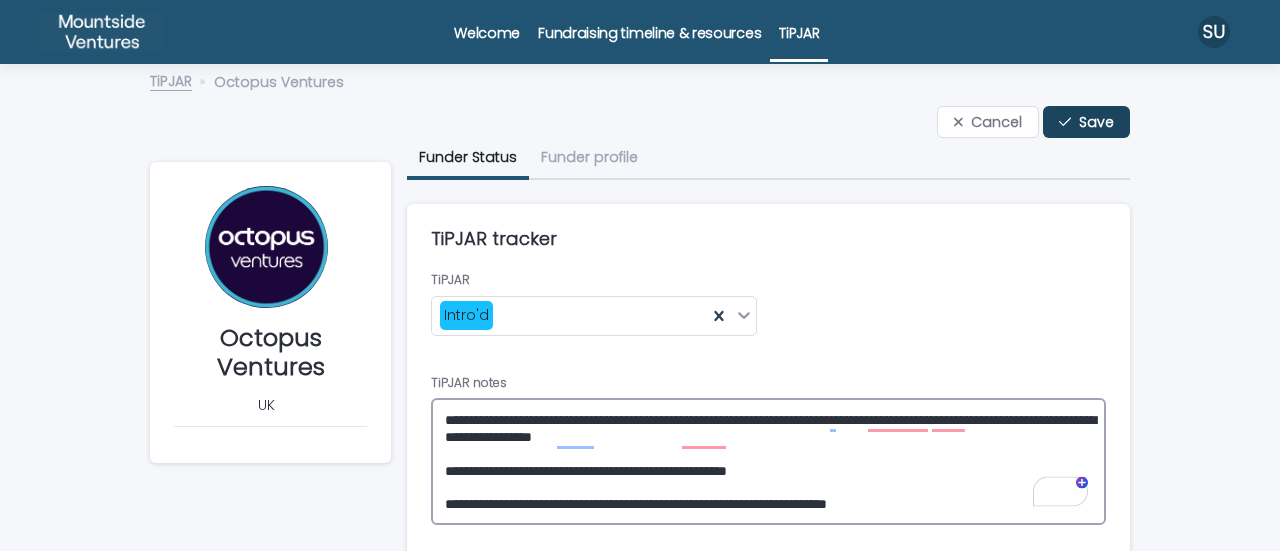 type on "**********" 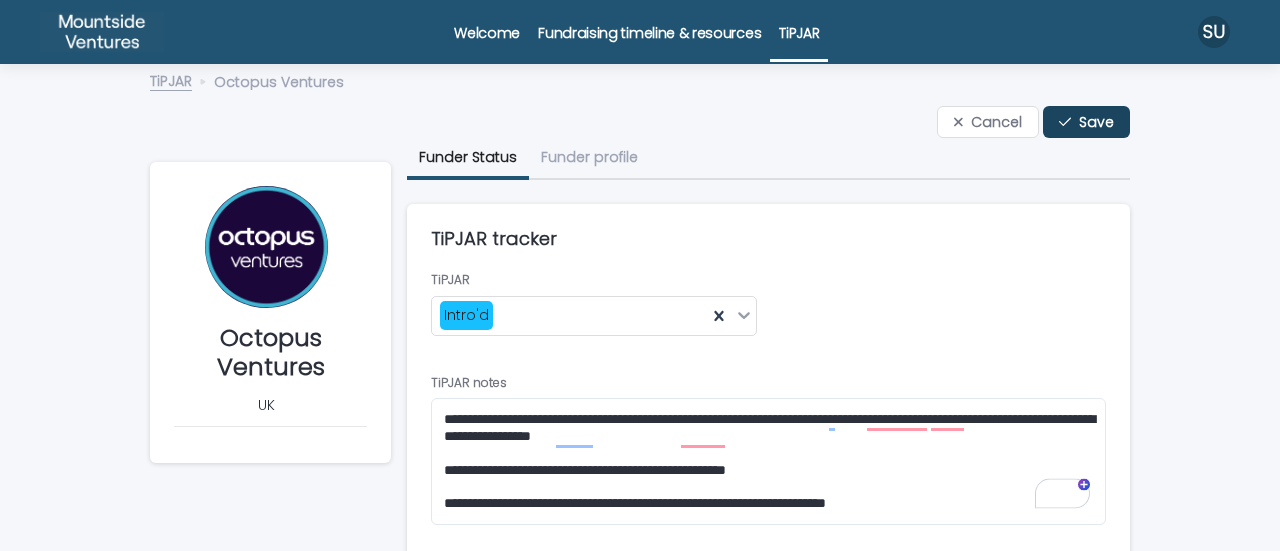 click on "Save" at bounding box center [1096, 122] 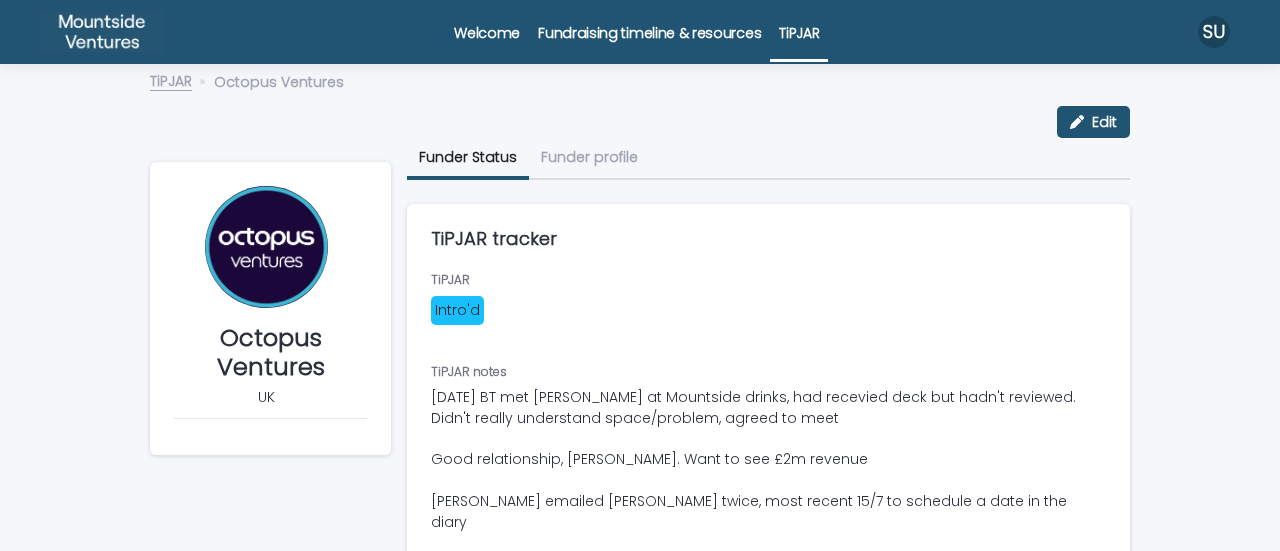 click on "TiPJAR" at bounding box center [171, 79] 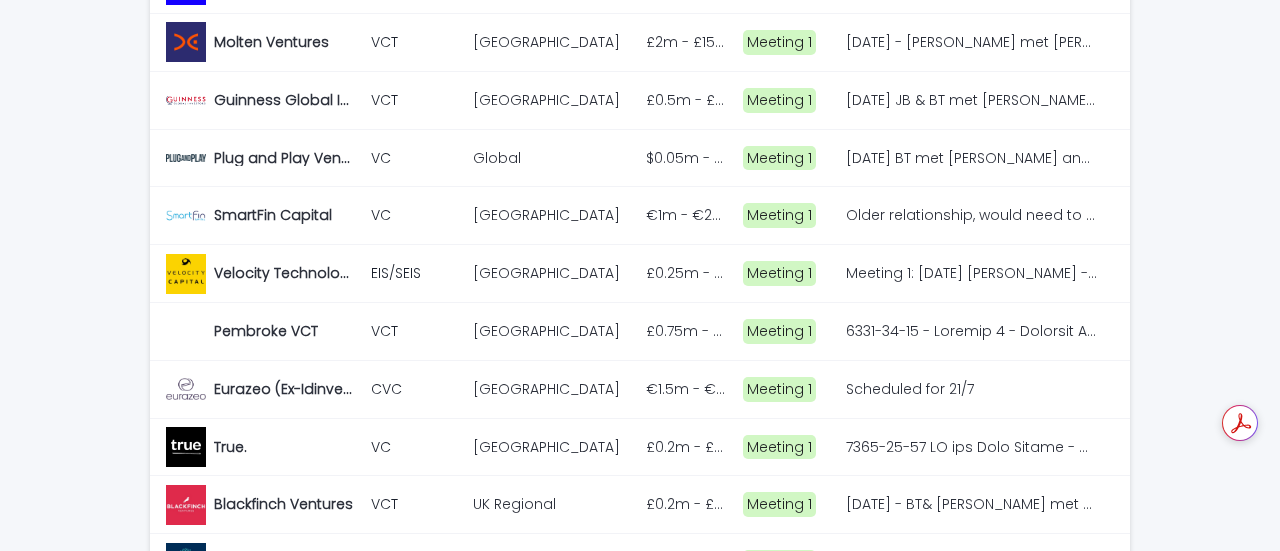 scroll, scrollTop: 998, scrollLeft: 0, axis: vertical 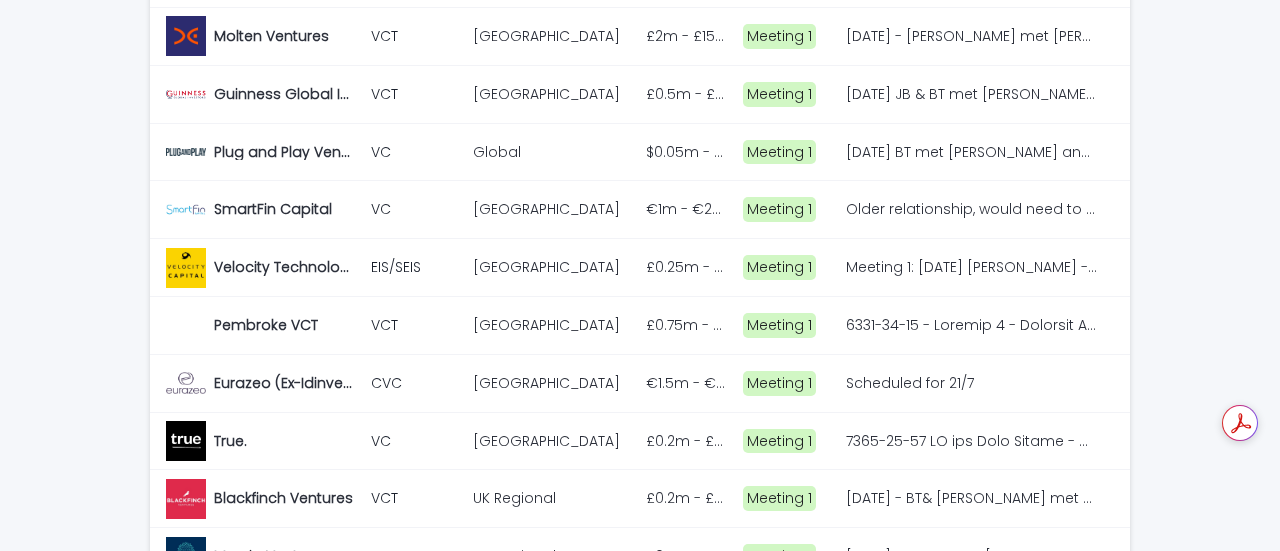 click at bounding box center [972, 325] 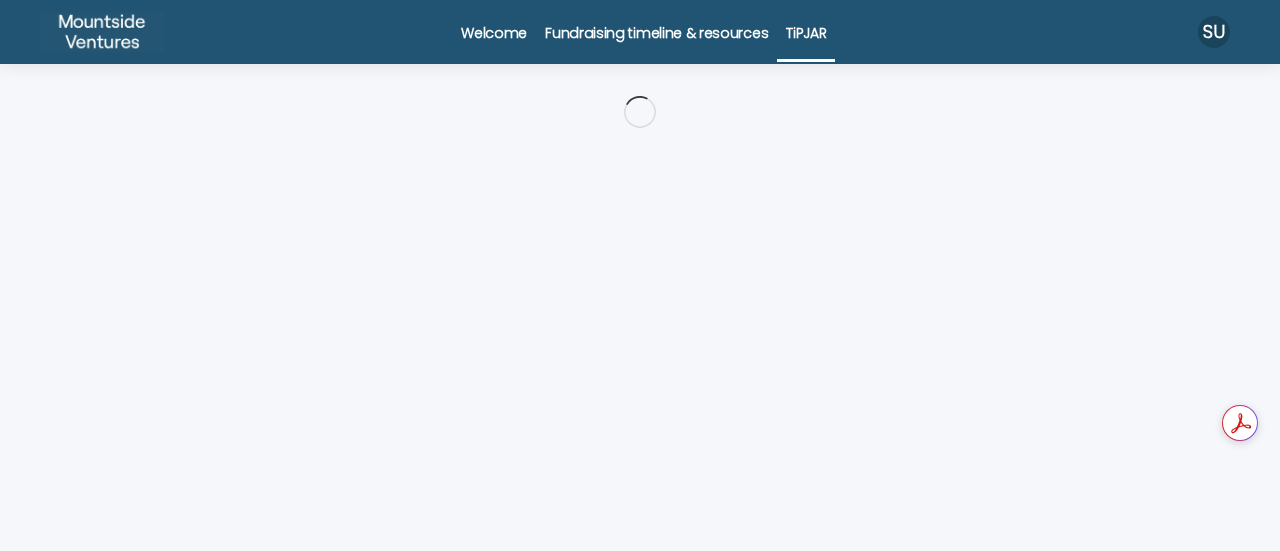 scroll, scrollTop: 0, scrollLeft: 0, axis: both 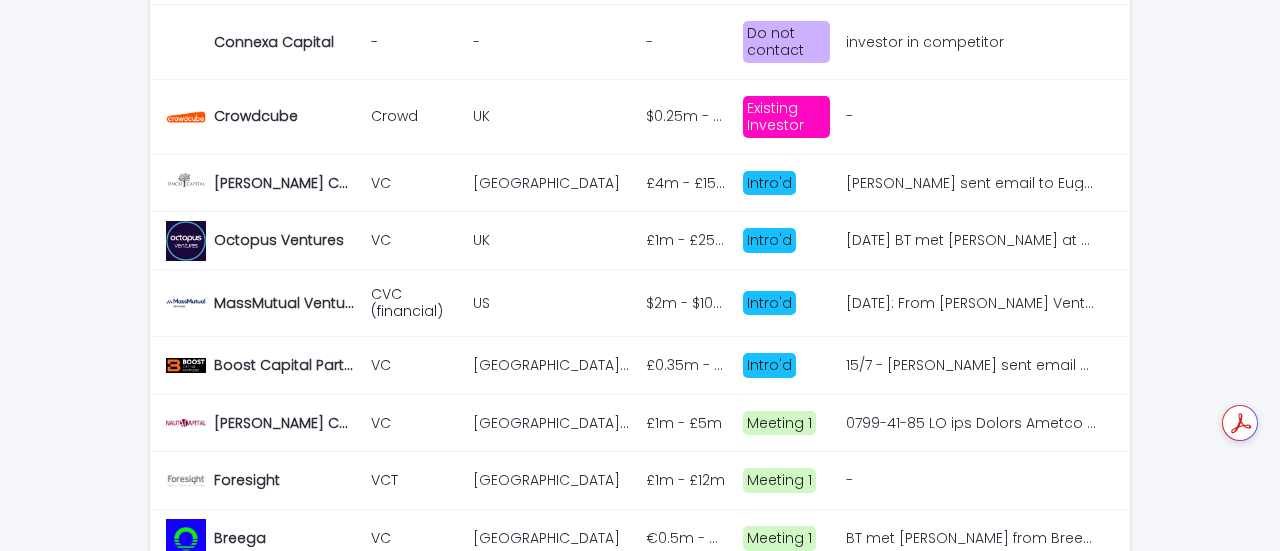 click on "Intro'd" at bounding box center (769, 240) 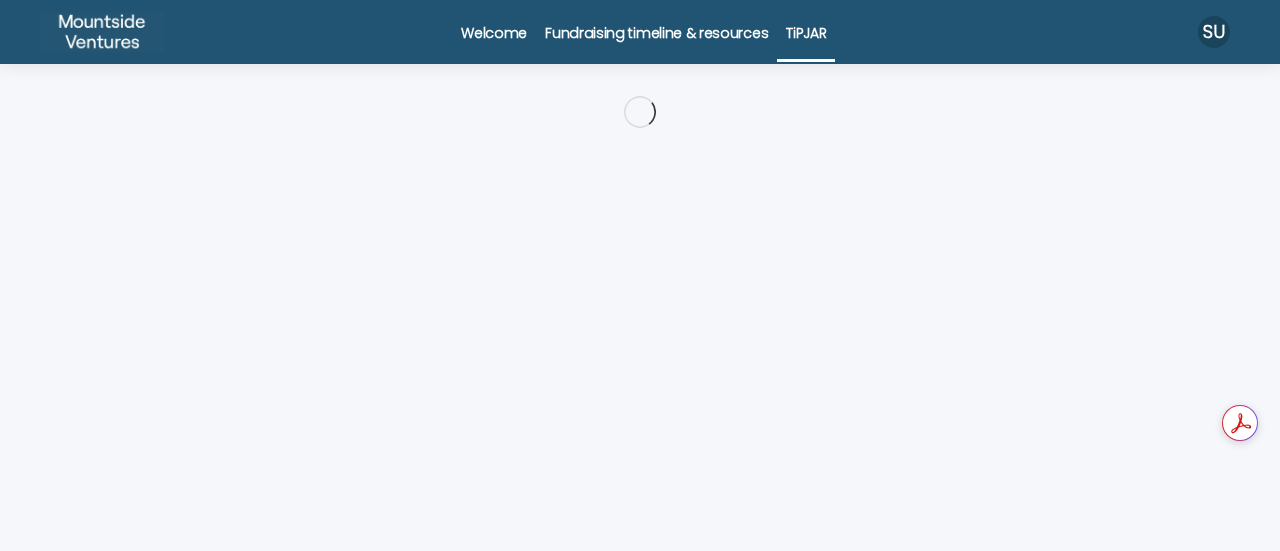 scroll, scrollTop: 0, scrollLeft: 0, axis: both 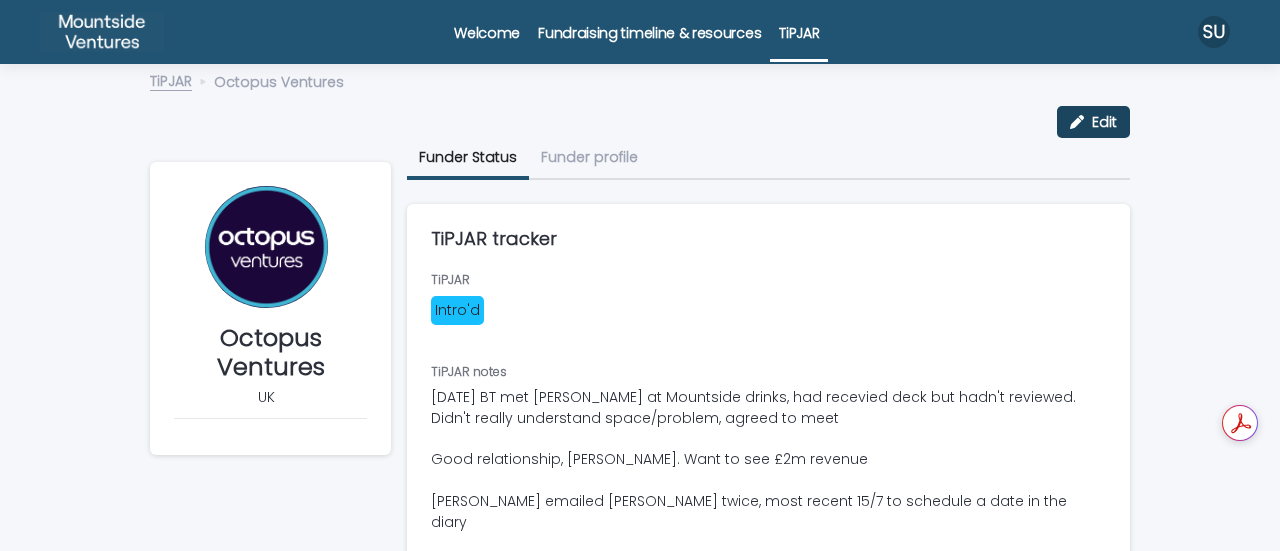 click on "Edit" at bounding box center (1093, 122) 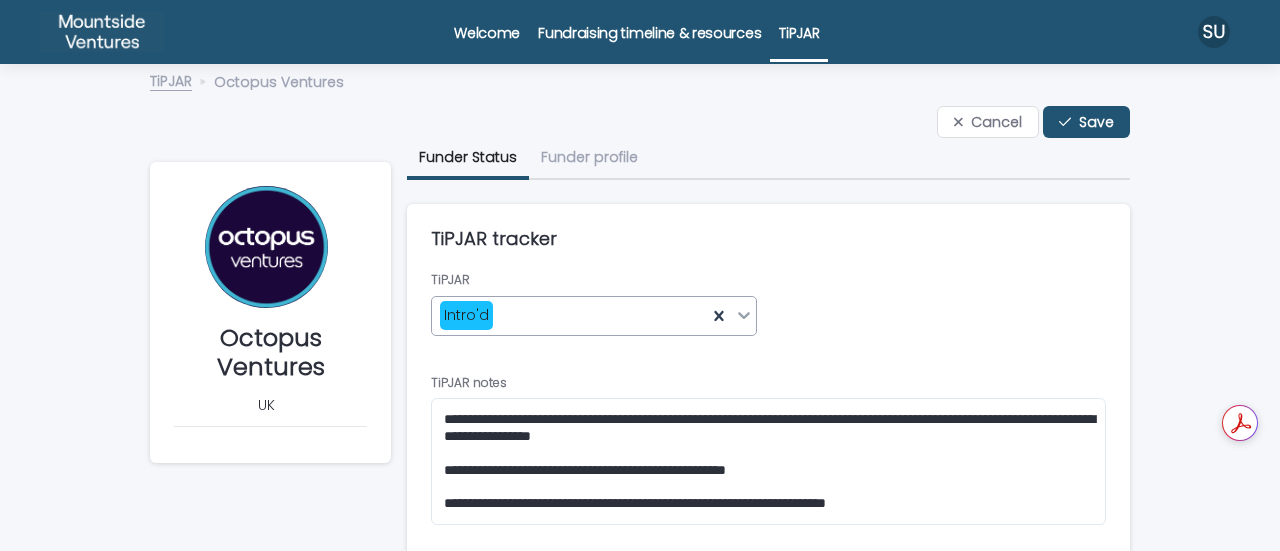 click 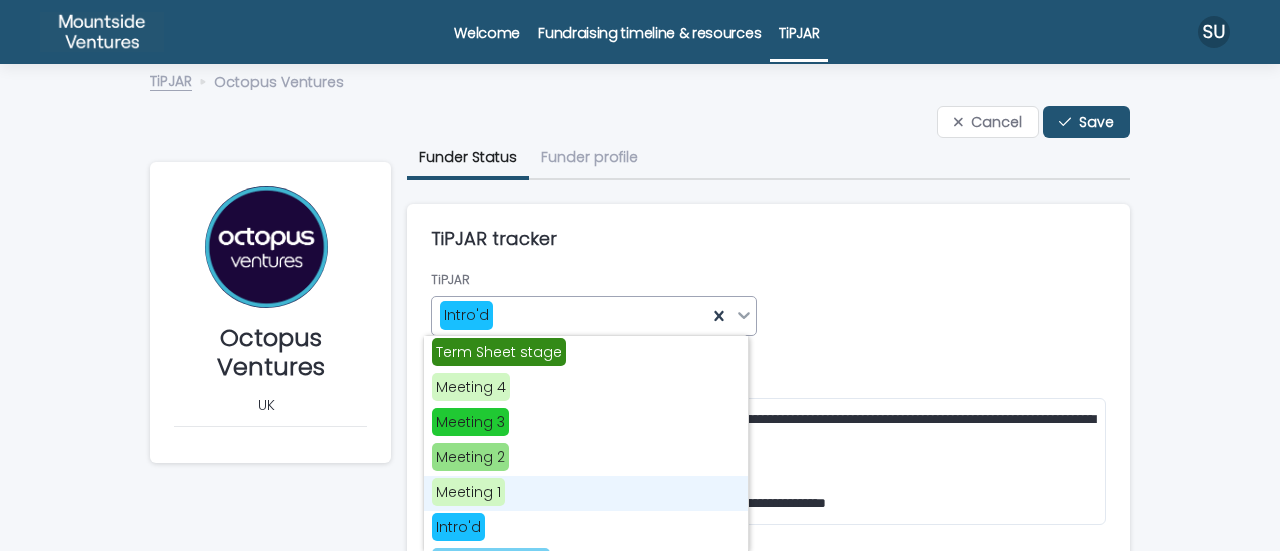 click on "Meeting 1" at bounding box center (586, 493) 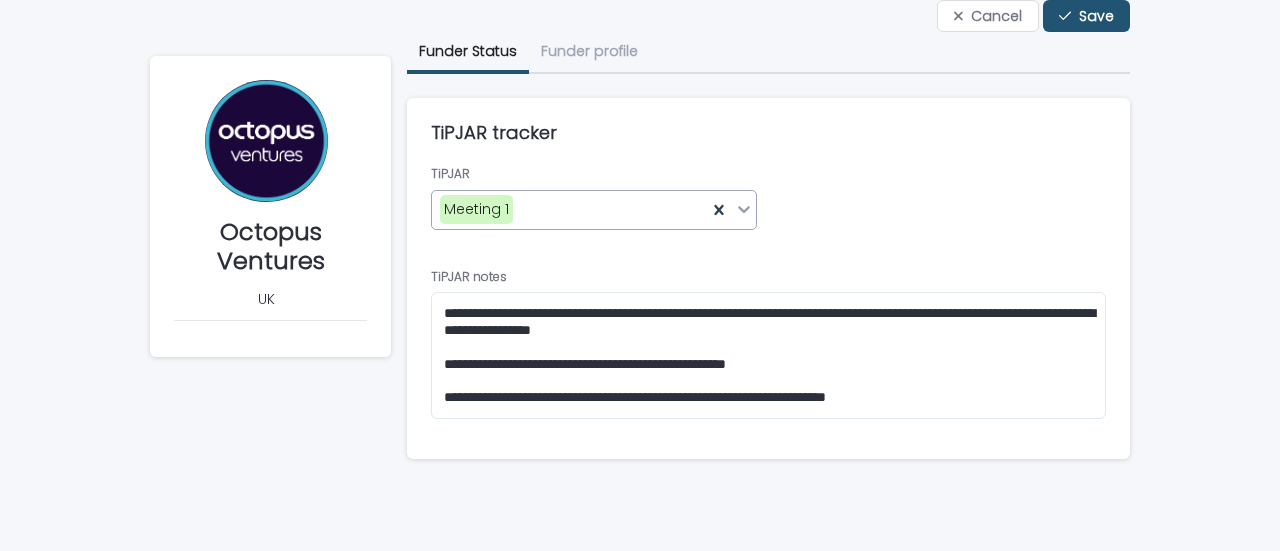 scroll, scrollTop: 128, scrollLeft: 0, axis: vertical 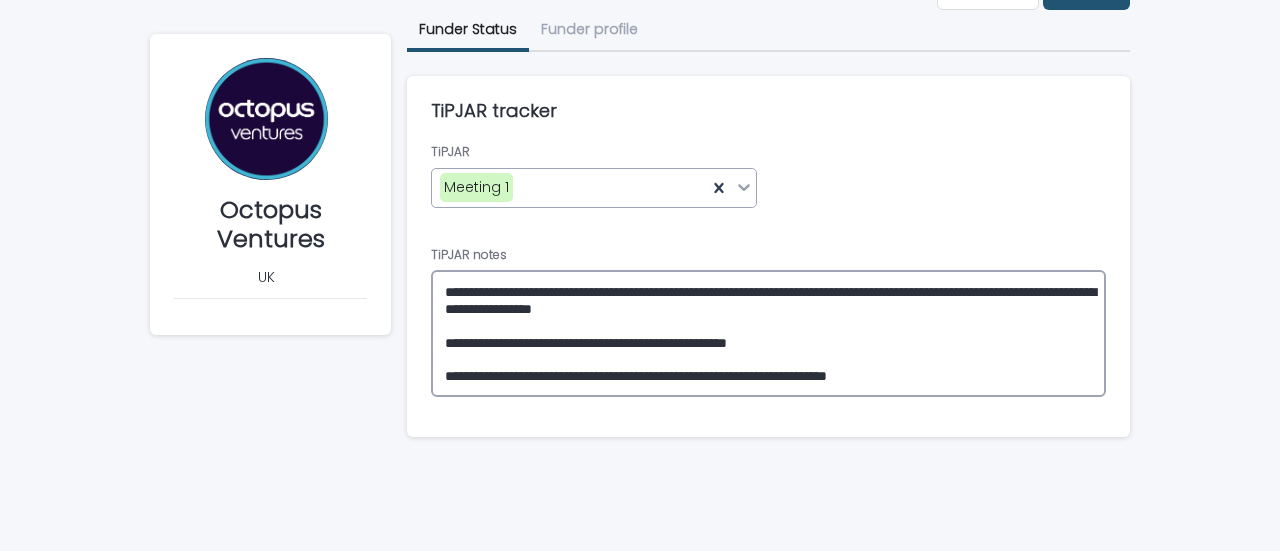 click on "**********" at bounding box center (768, 333) 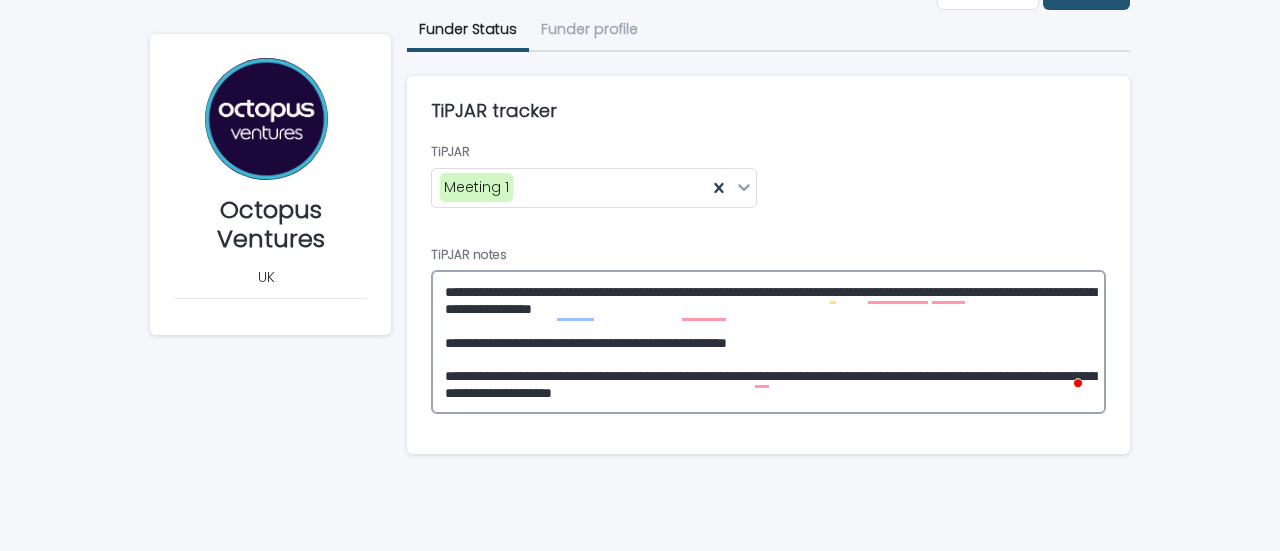 scroll, scrollTop: 0, scrollLeft: 0, axis: both 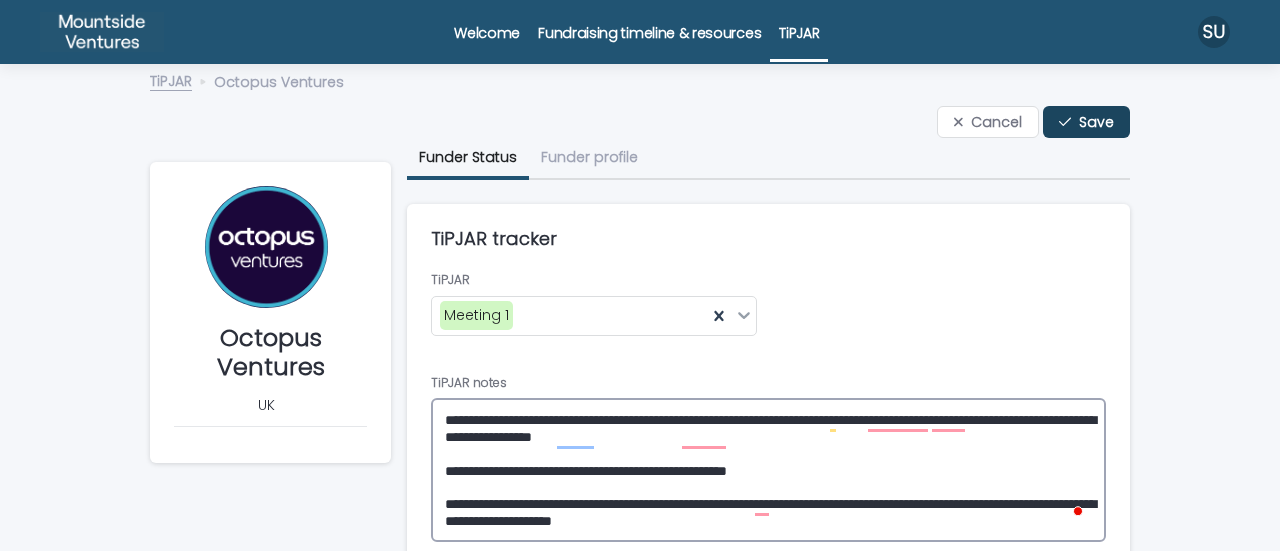 type on "**********" 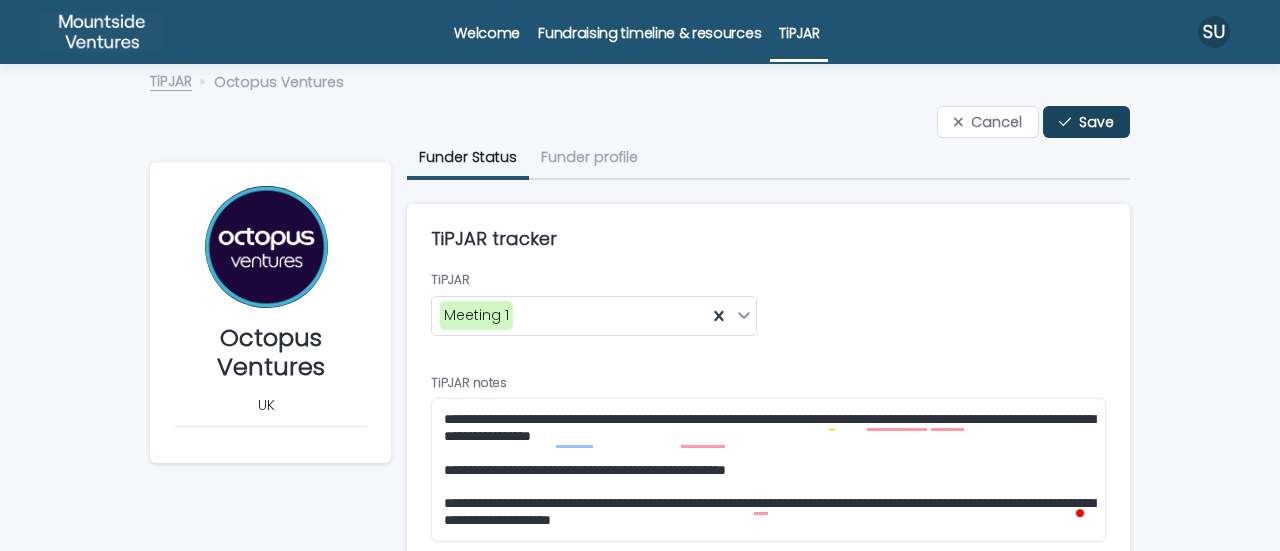 click on "Save" at bounding box center [1096, 122] 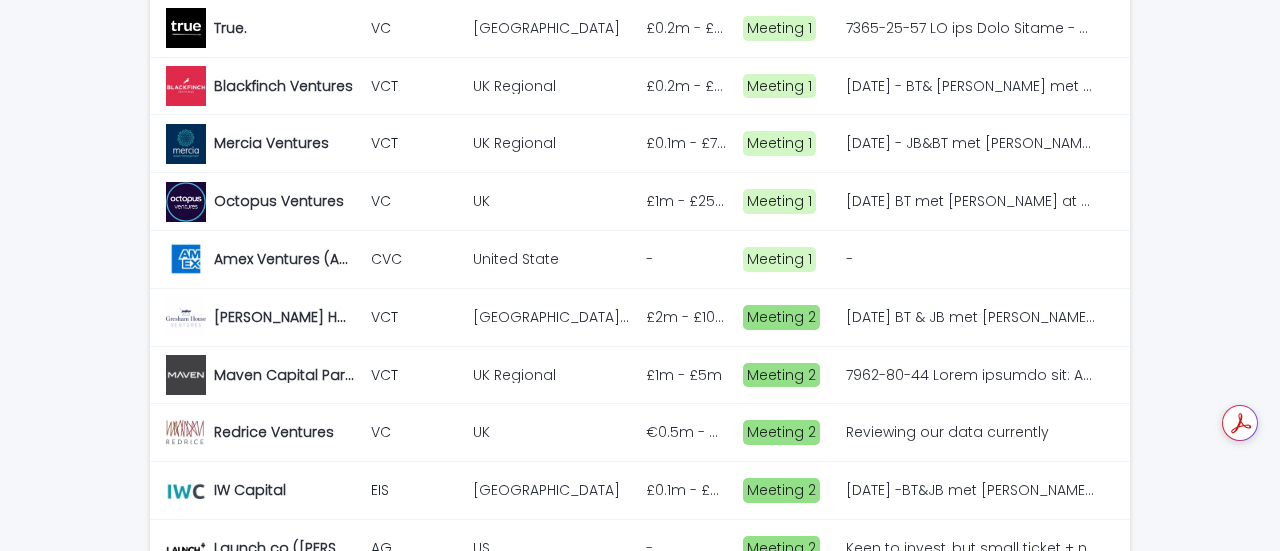 scroll, scrollTop: 1356, scrollLeft: 0, axis: vertical 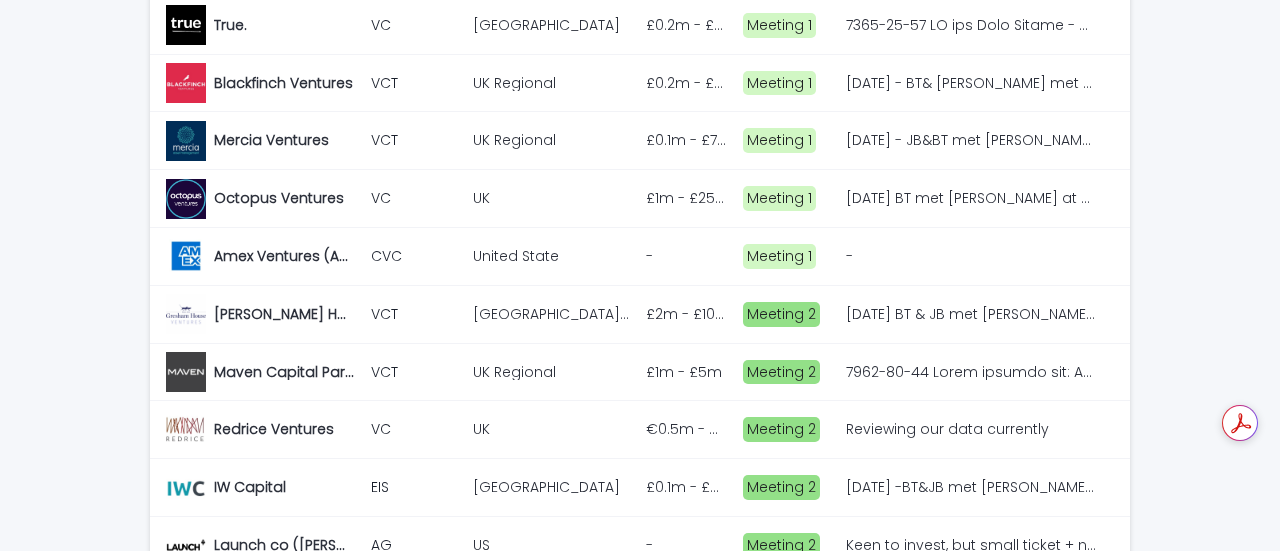 click at bounding box center [686, 256] 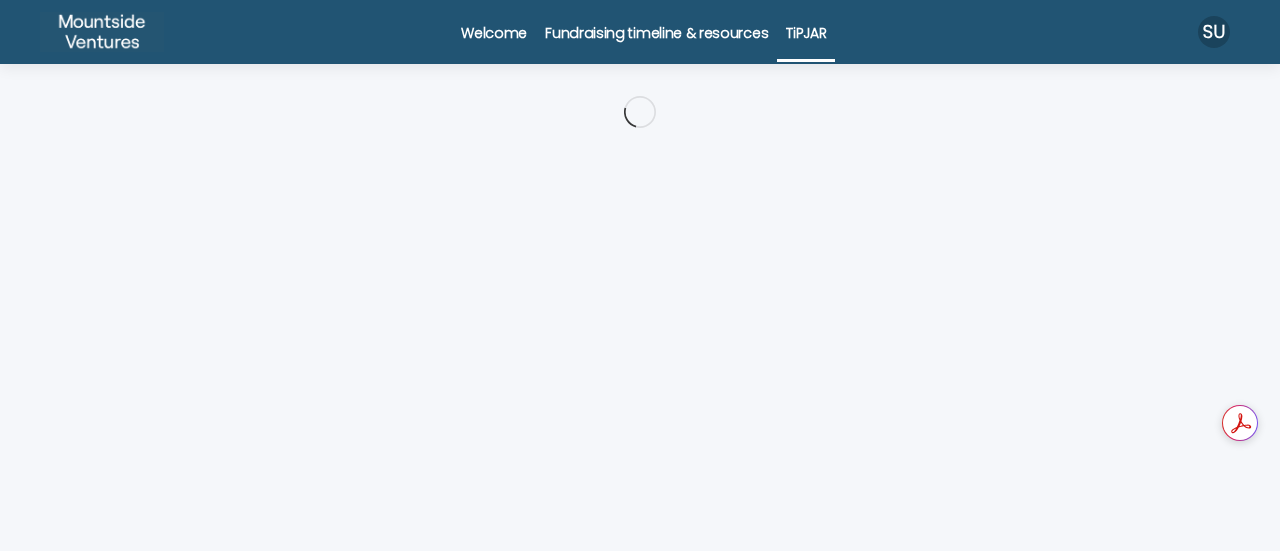 scroll, scrollTop: 0, scrollLeft: 0, axis: both 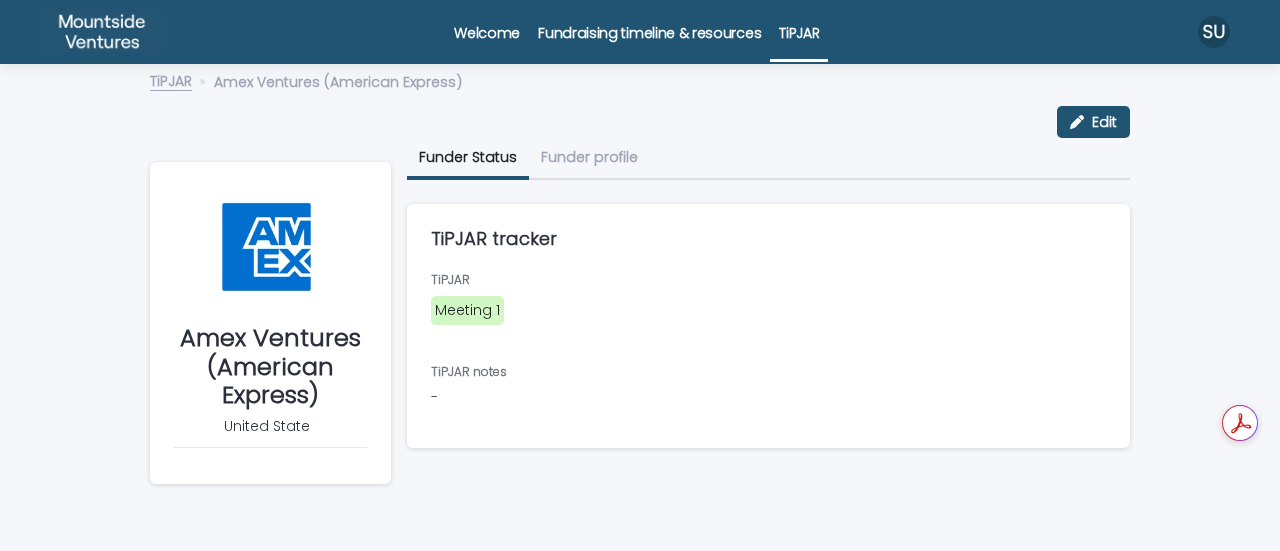 click on "TiPJAR notes" at bounding box center (469, 371) 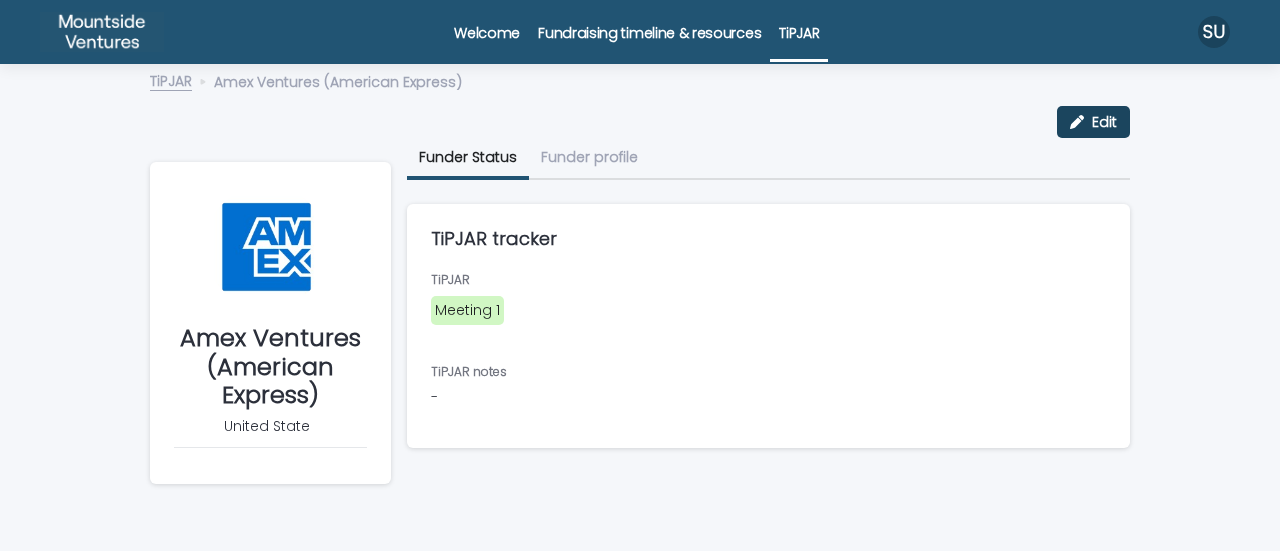 click on "Edit" at bounding box center (1093, 122) 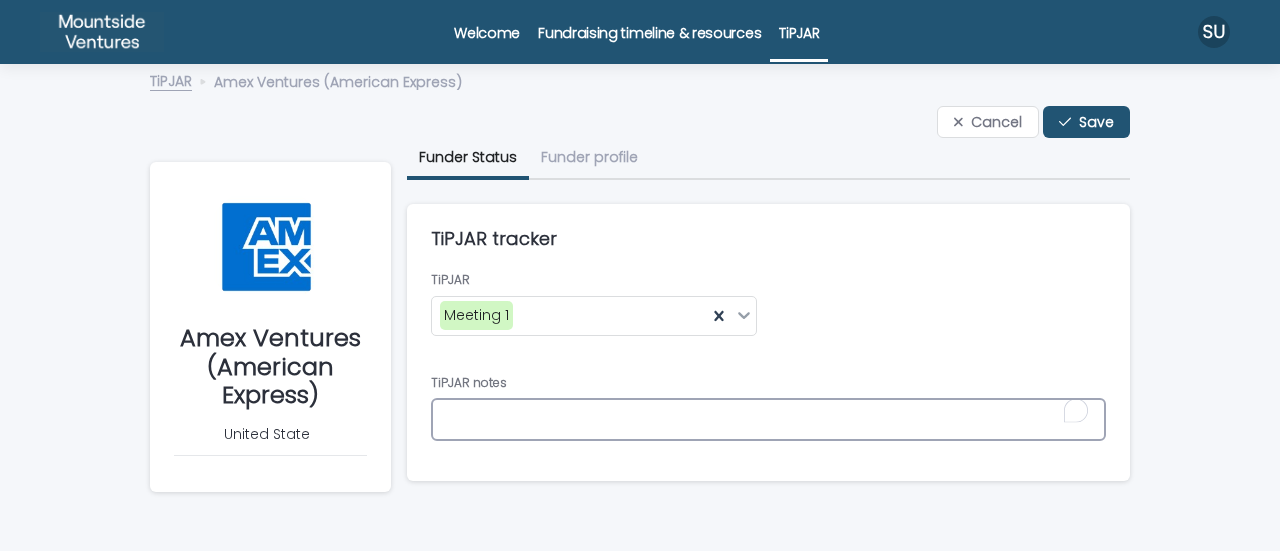 click at bounding box center (768, 419) 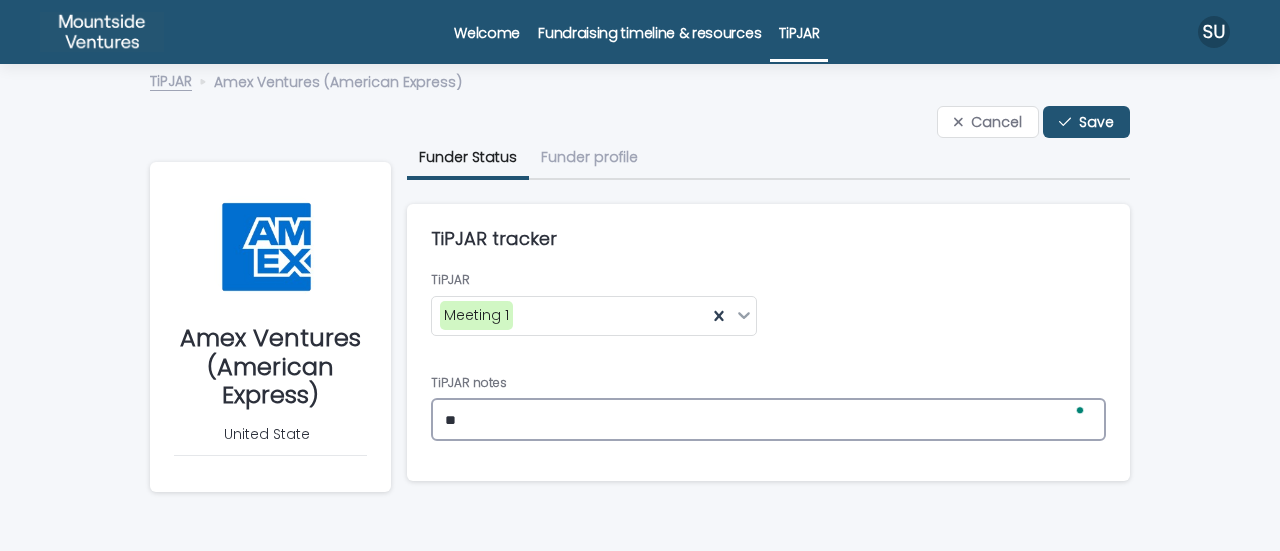 type on "*" 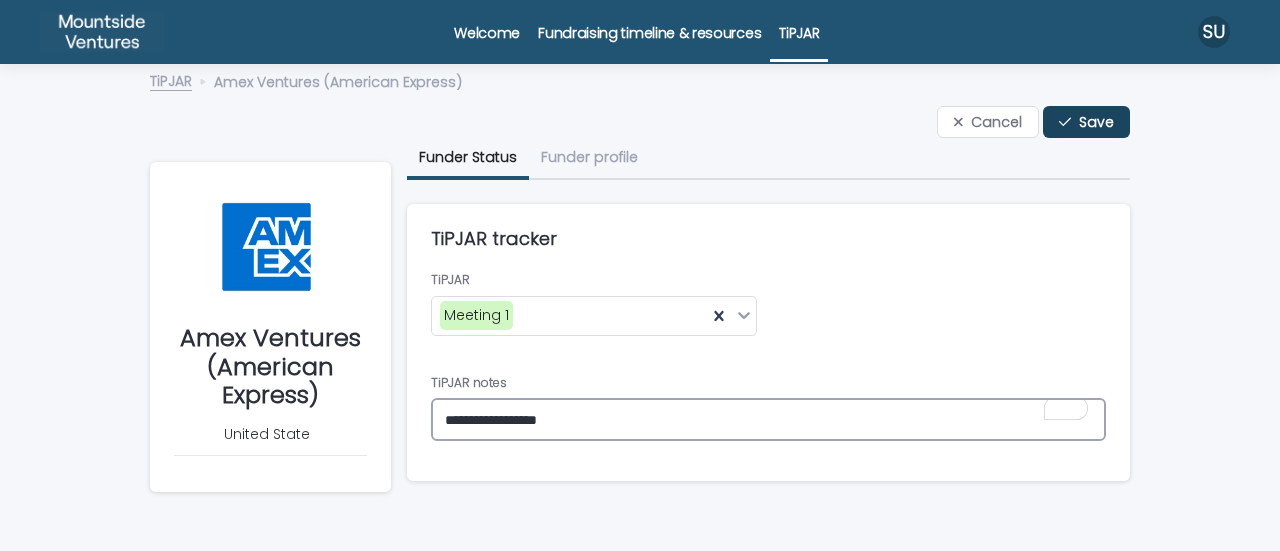 type on "**********" 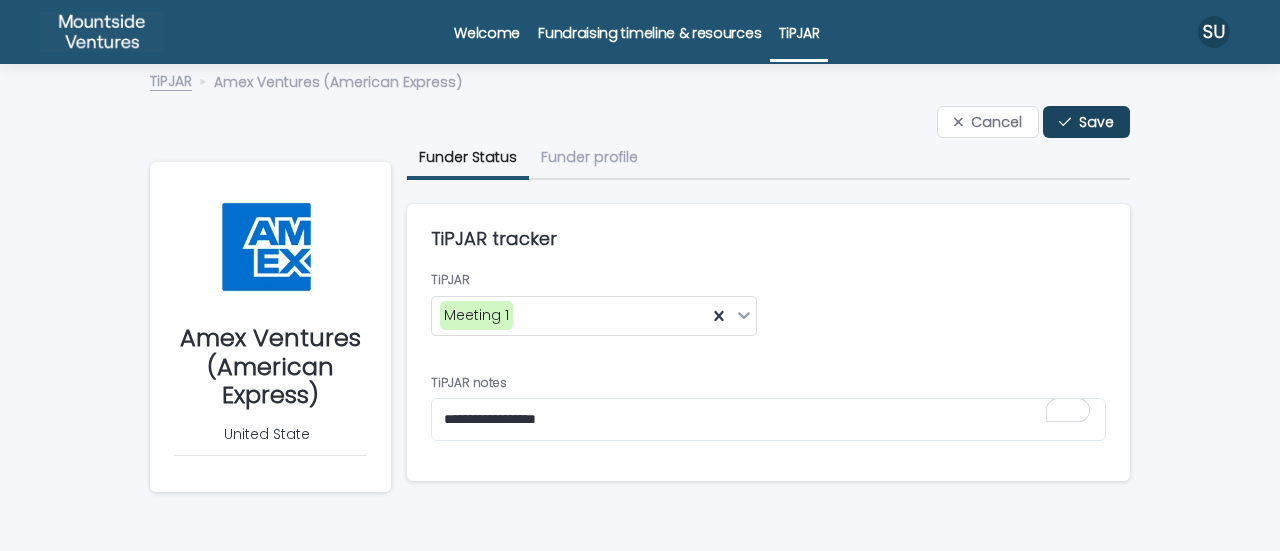 click at bounding box center [1069, 122] 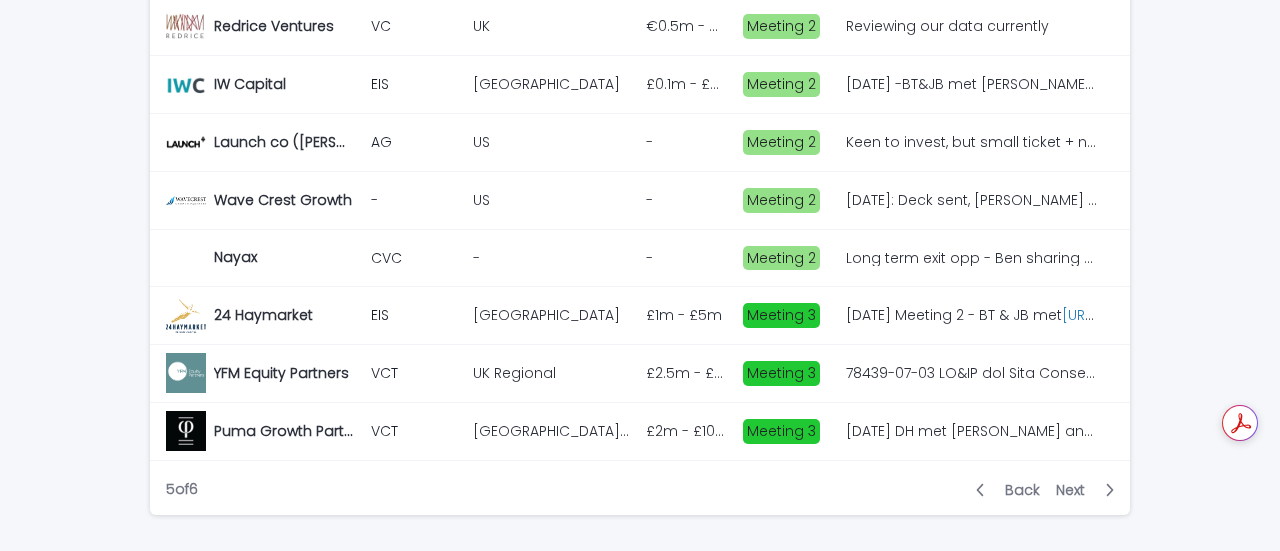 scroll, scrollTop: 1756, scrollLeft: 0, axis: vertical 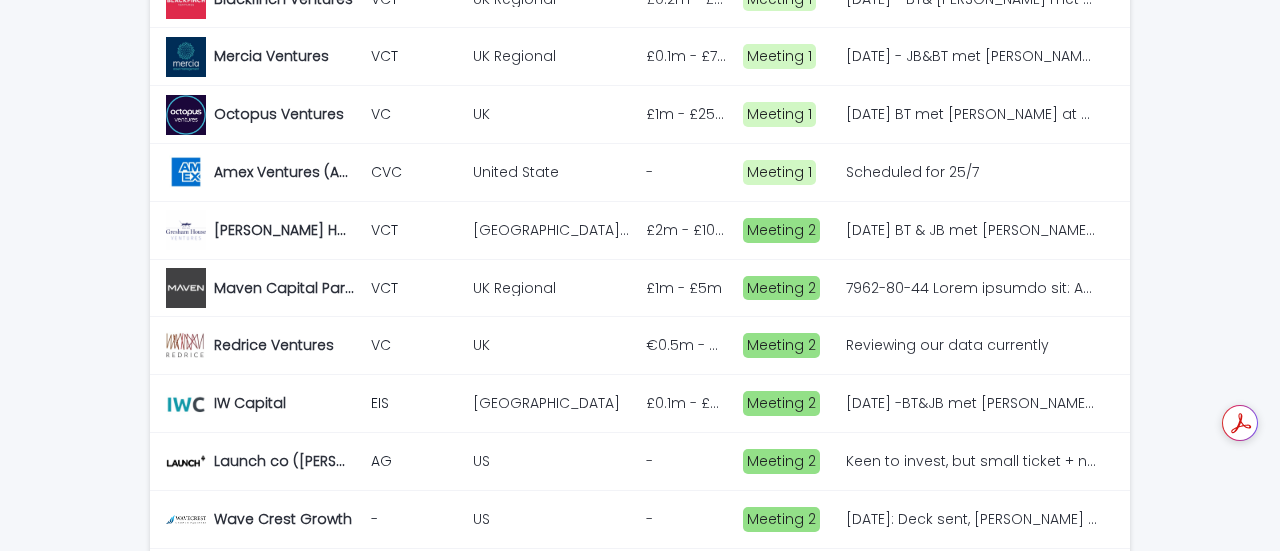 click on "[DATE] -BT&JB met [PERSON_NAME].  Discussed competition.
[DATE]: JB met [PERSON_NAME].
[PERSON_NAME] @IW Captial
Liked it. Started more sceptical.
Wants the Dataroom.
Liked tech, health tech.
1-5m cheque size.
Money to deploy" at bounding box center (974, 401) 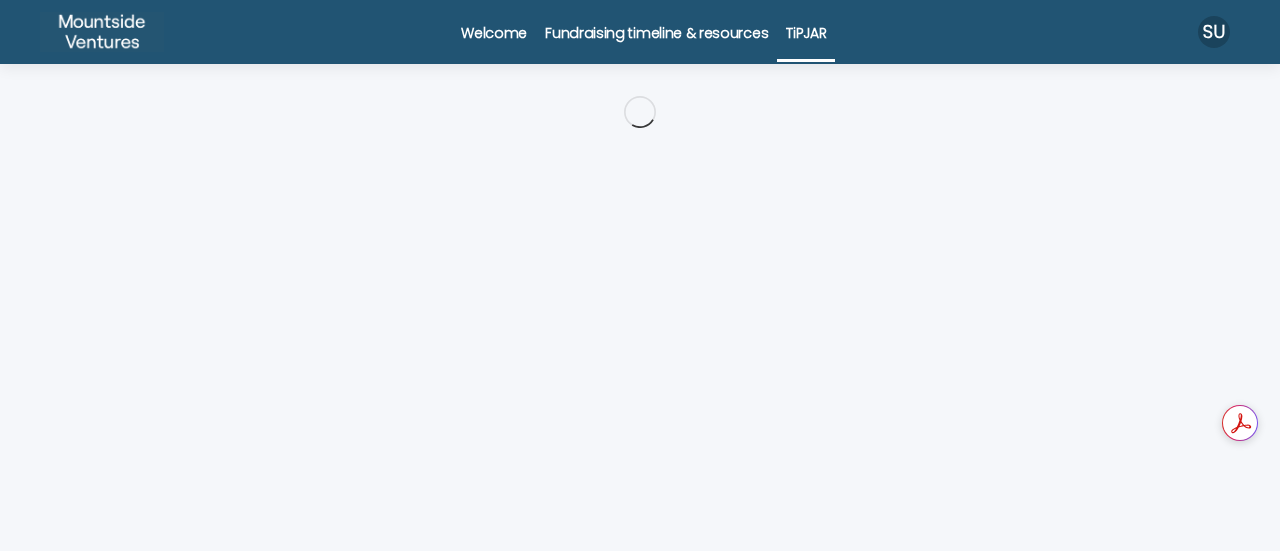 scroll, scrollTop: 0, scrollLeft: 0, axis: both 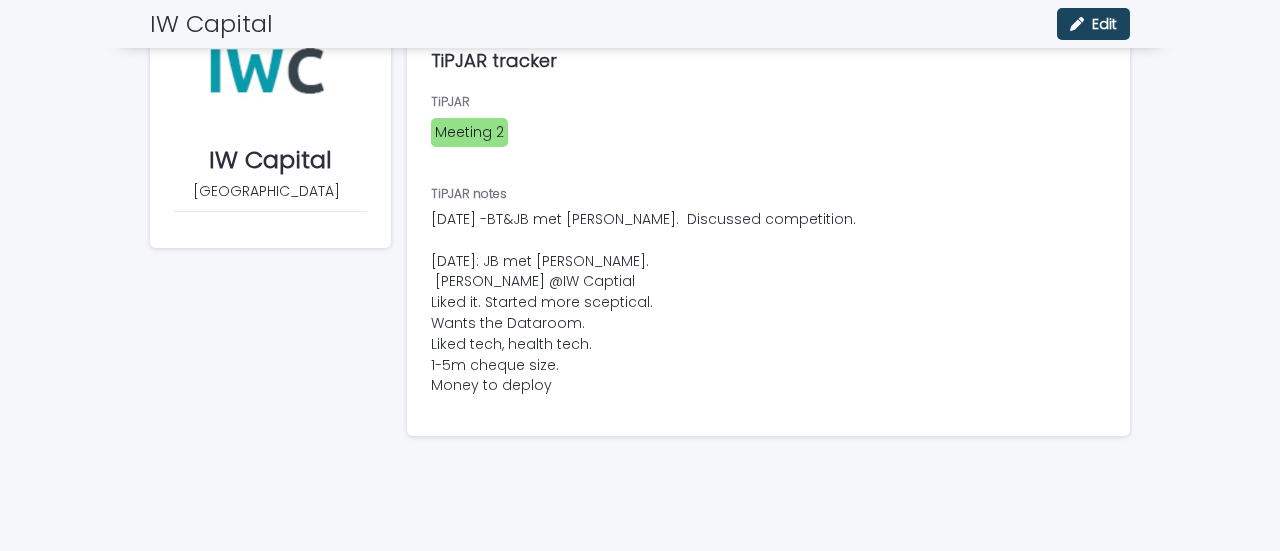click on "Edit" at bounding box center (1104, 24) 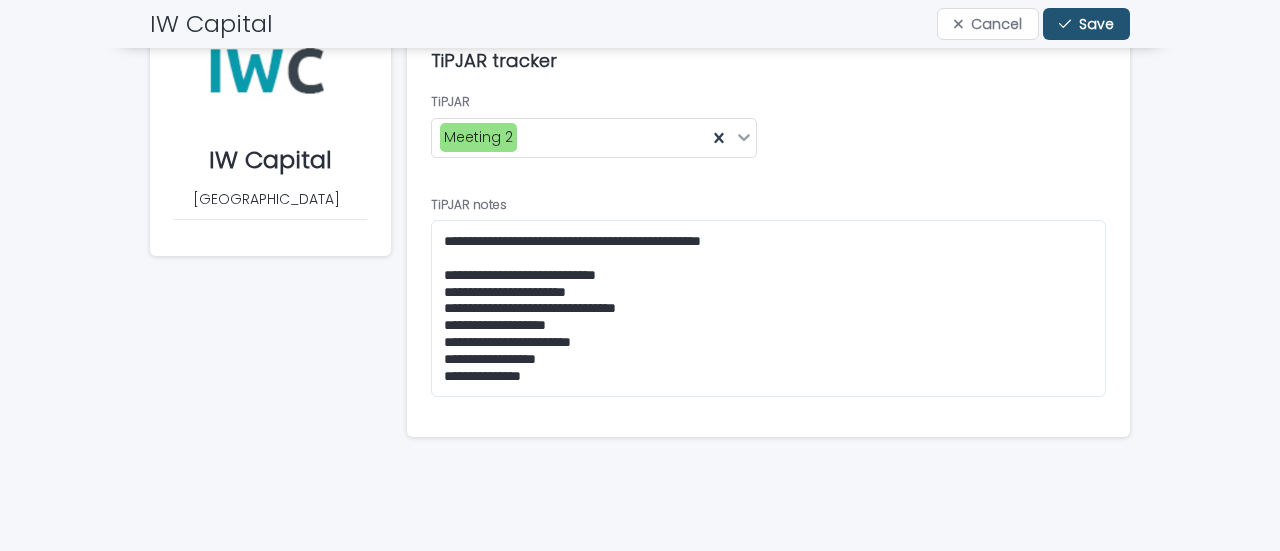 scroll, scrollTop: 44, scrollLeft: 0, axis: vertical 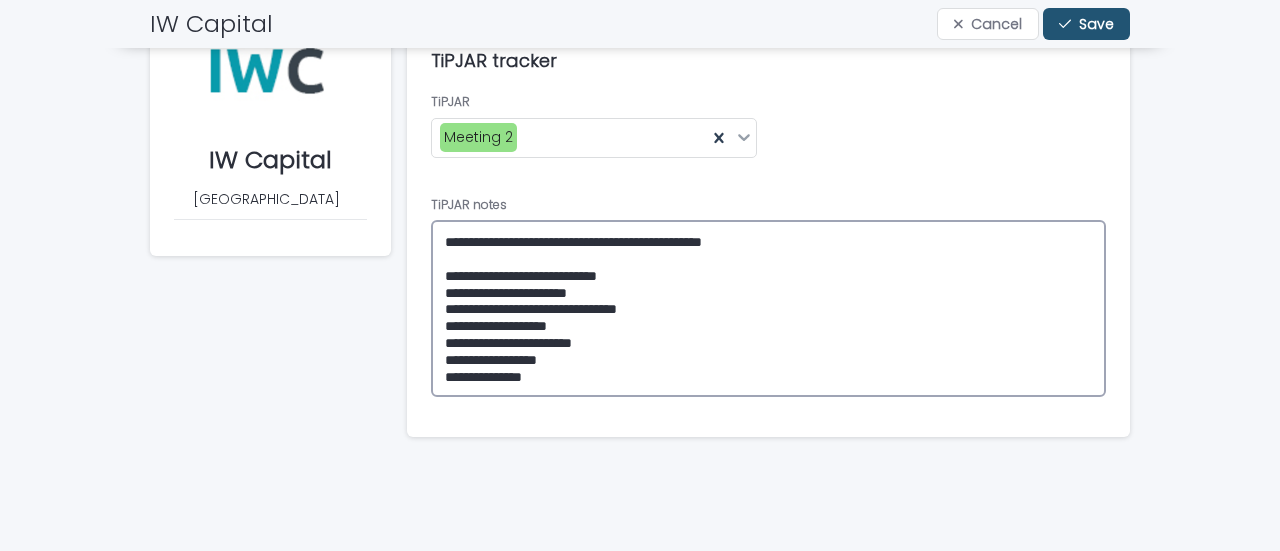 click on "**********" at bounding box center (768, 308) 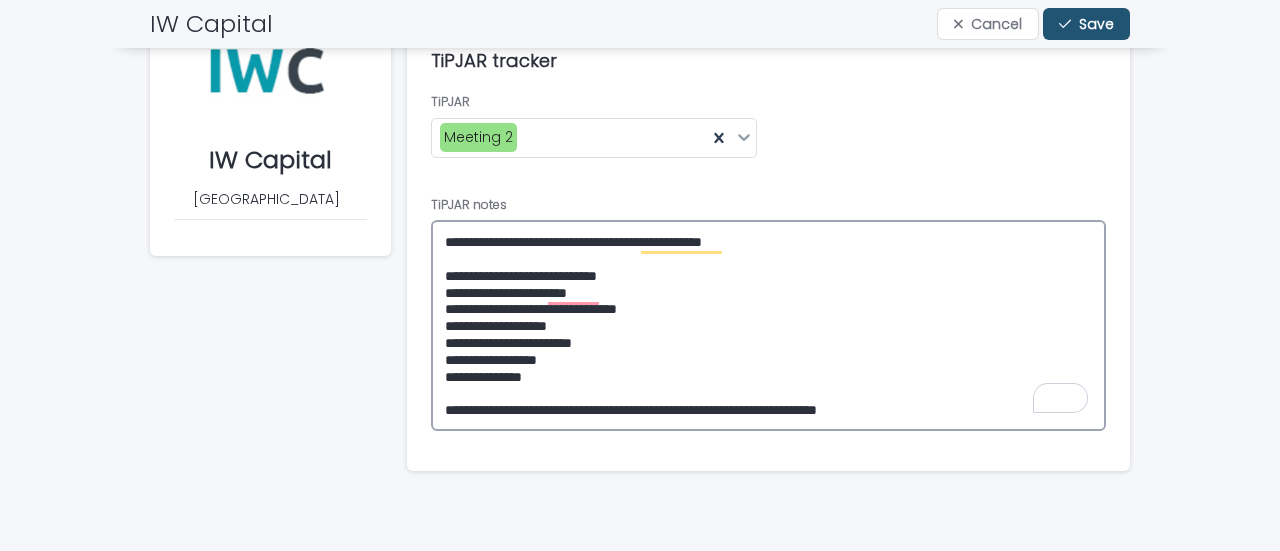 click on "**********" at bounding box center [768, 325] 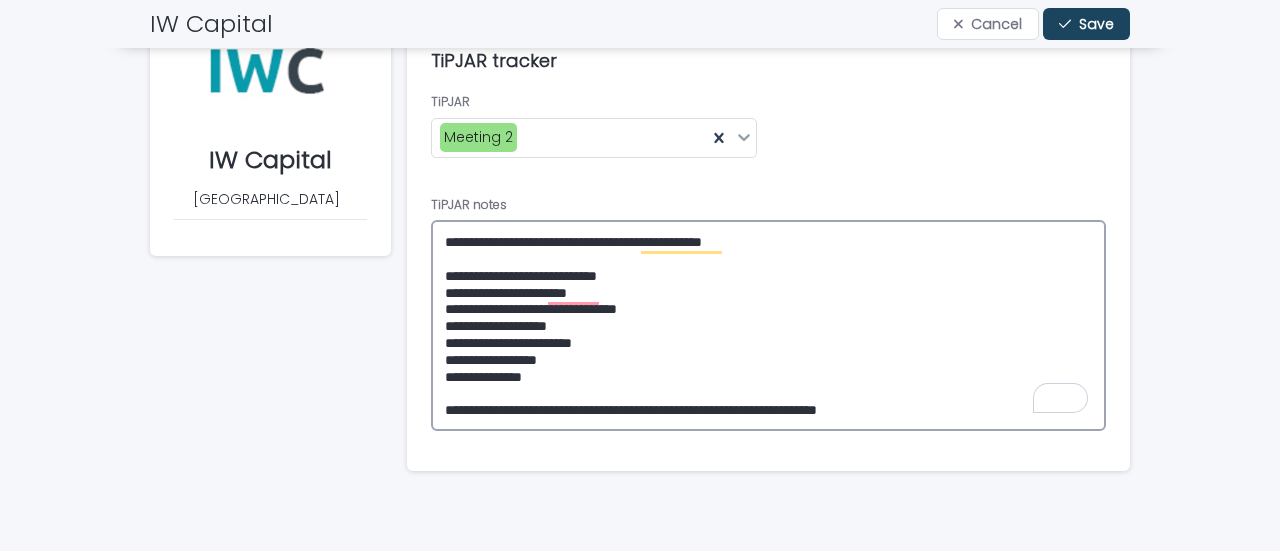 type on "**********" 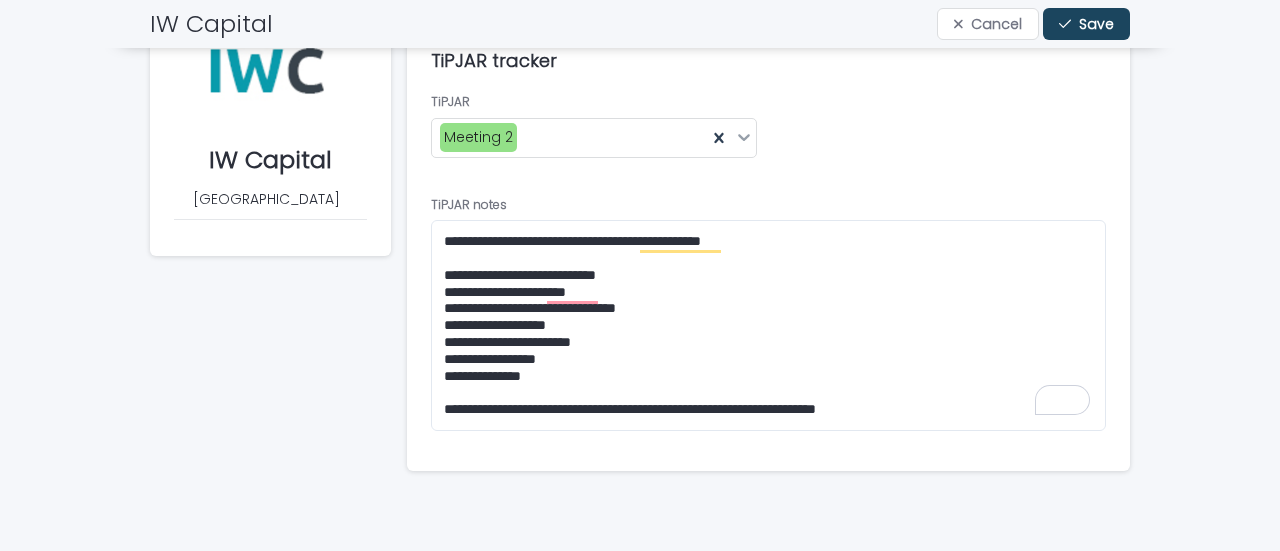 click at bounding box center (1069, 24) 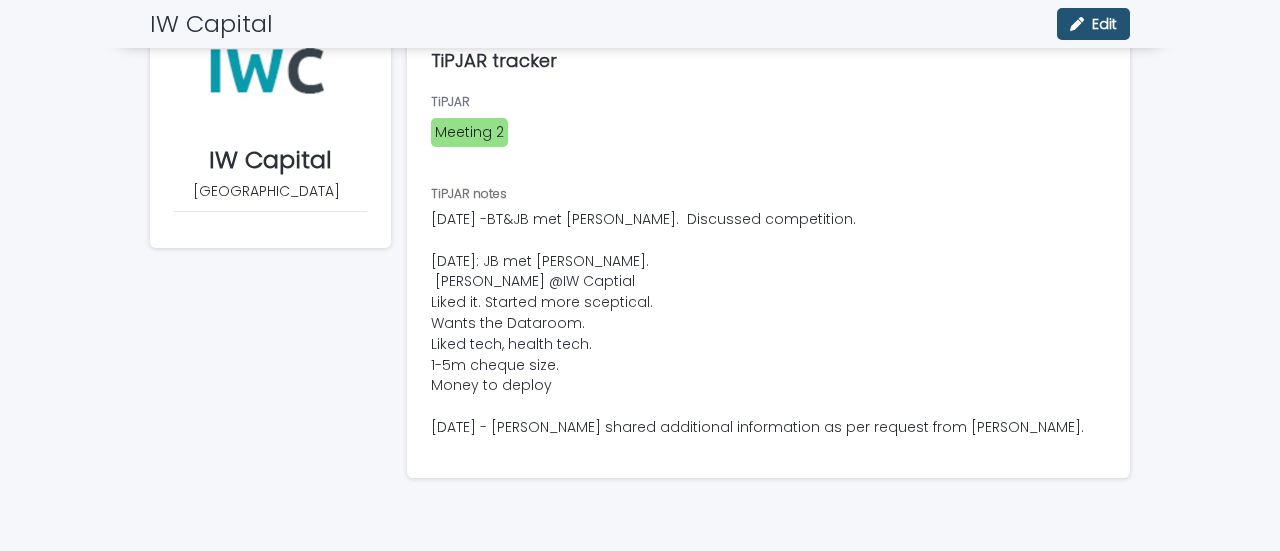 scroll, scrollTop: 182, scrollLeft: 0, axis: vertical 